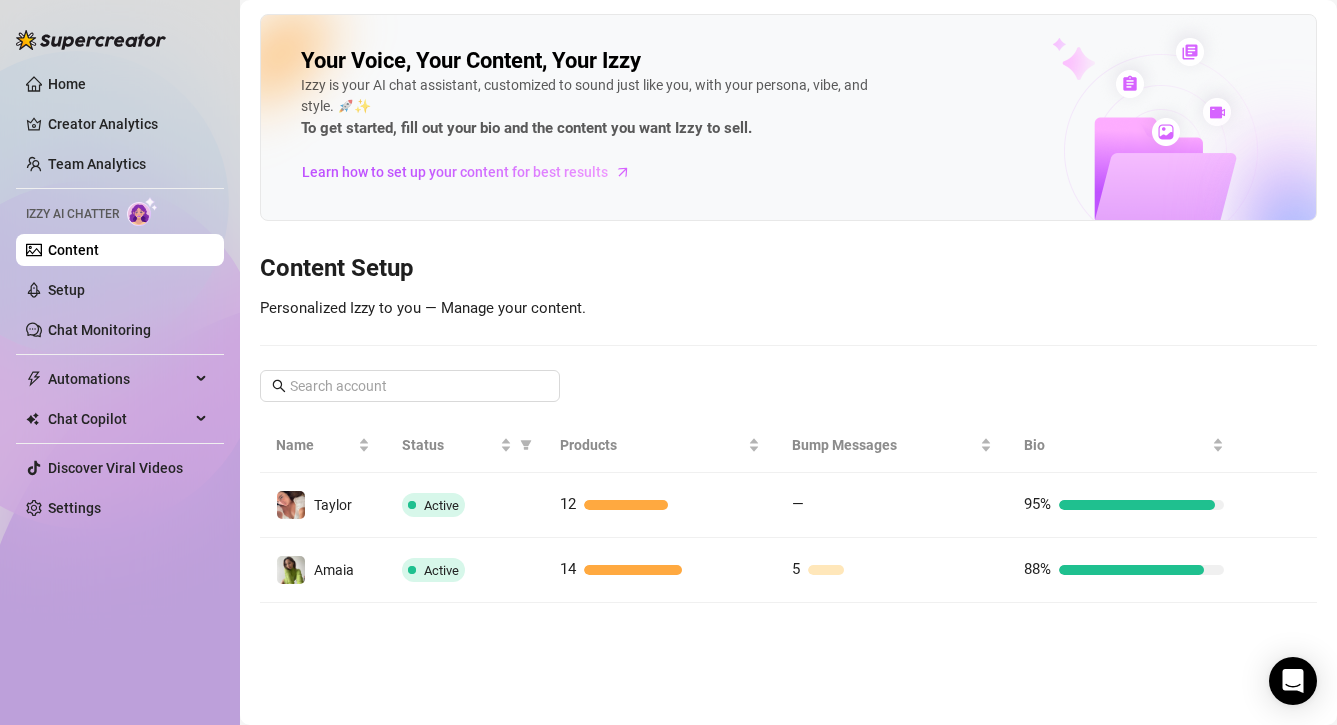 scroll, scrollTop: 0, scrollLeft: 0, axis: both 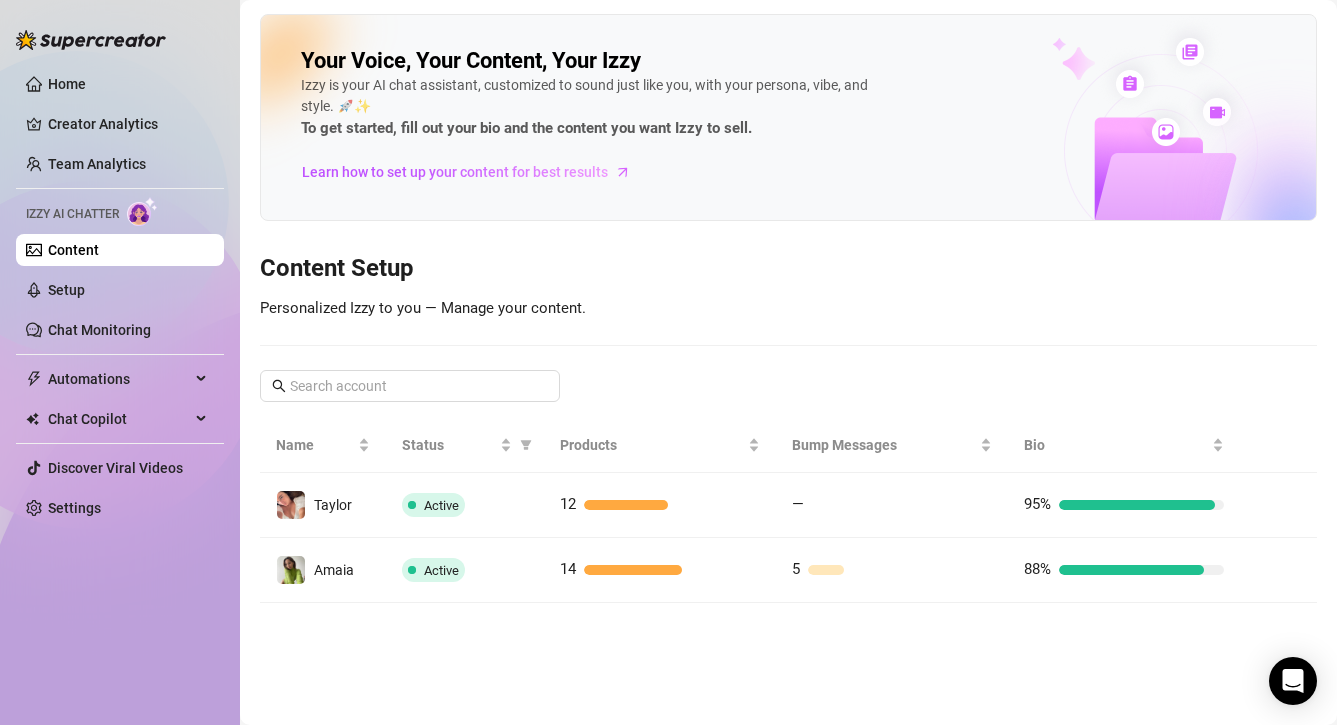 drag, startPoint x: 697, startPoint y: 389, endPoint x: 624, endPoint y: 623, distance: 245.12242 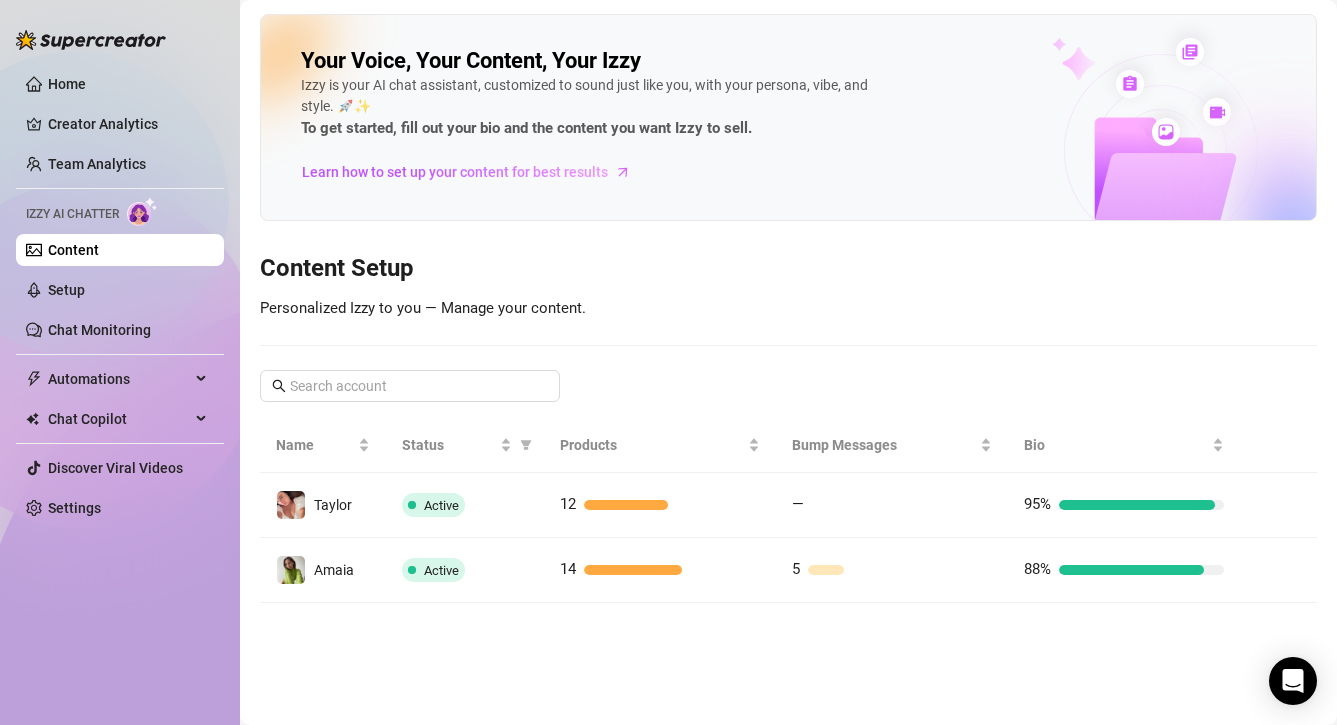 click on "Your Voice, Your Content, Your Izzy Izzy is your AI chat assistant, customized to sound just like you, with your persona, vibe, and style. 🚀✨ To get started, fill out your bio and the content you want Izzy to sell. Learn how to set up your content for best results Content Setup Personalized Izzy to you — Manage your content. Name Status Products Bump Messages Bio [NAME] Active 12 — 95% [NAME] Active 14 5 88%" at bounding box center (788, 362) 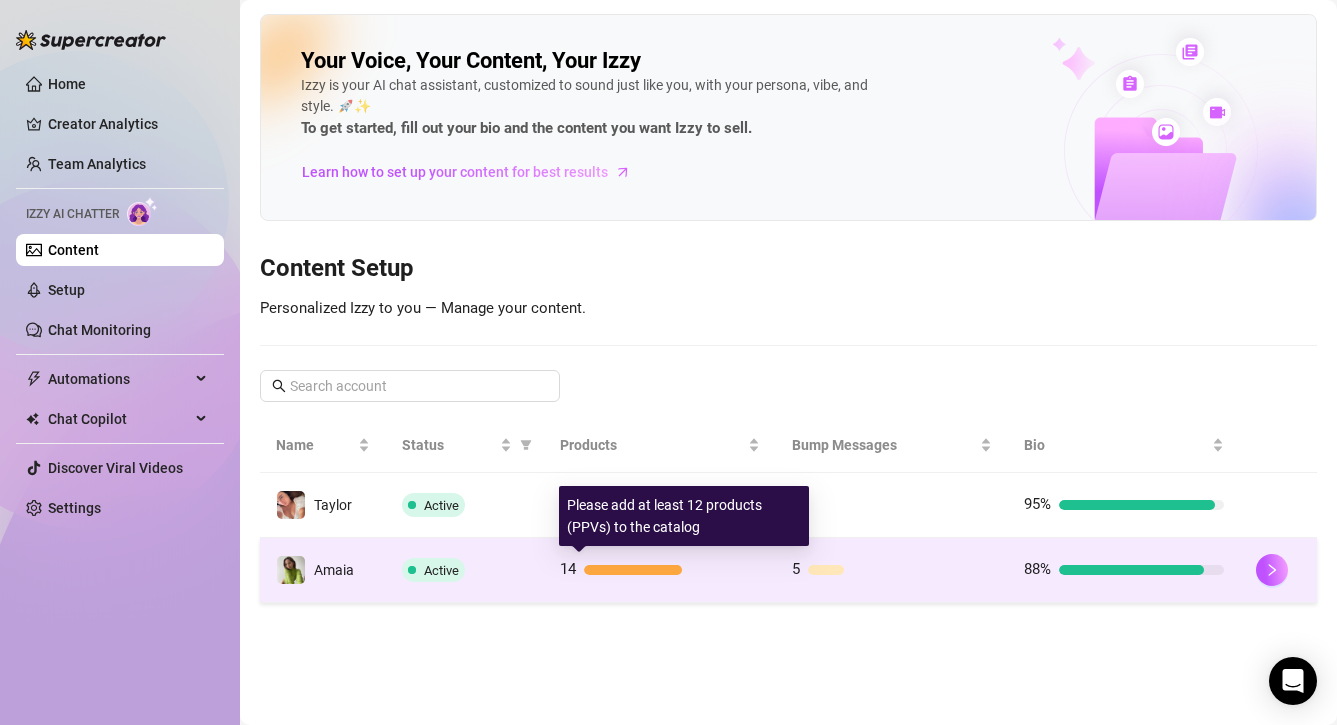 click on "14" at bounding box center [660, 570] 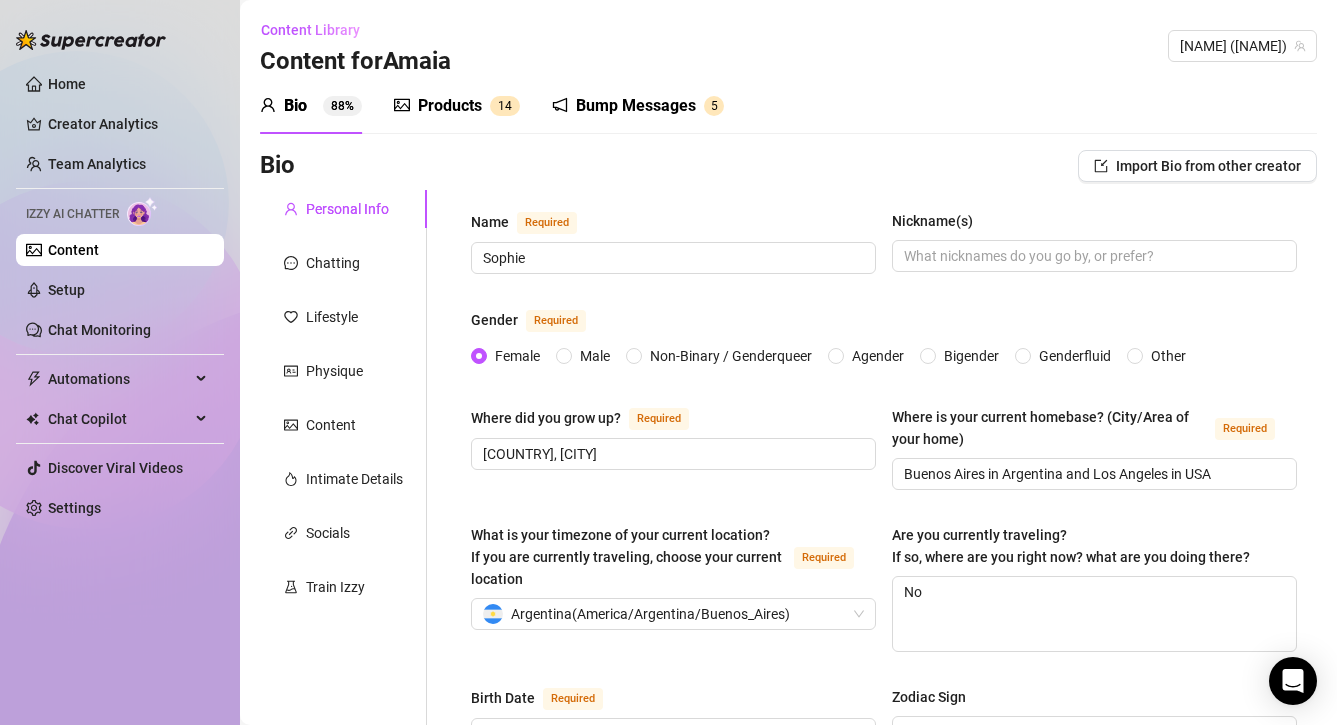 click on "Products 1 4" at bounding box center [457, 106] 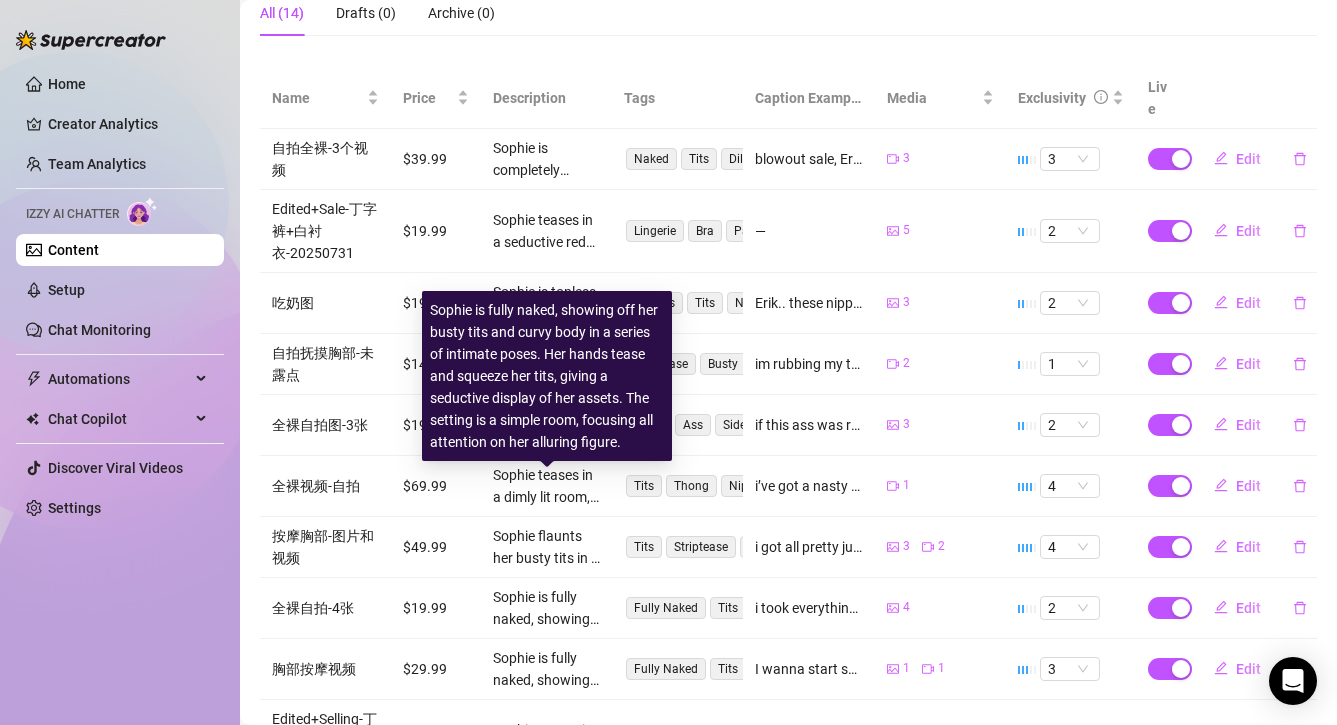 scroll, scrollTop: 0, scrollLeft: 0, axis: both 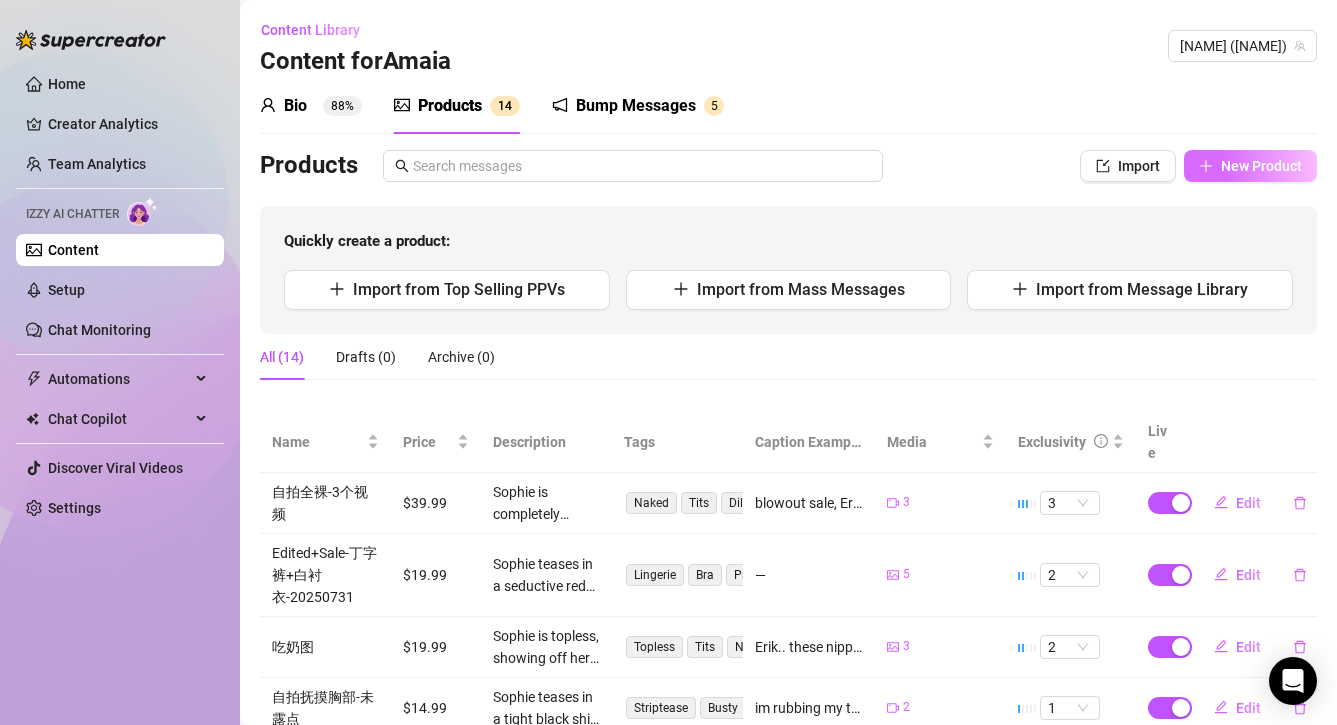 click on "New Product" at bounding box center [1261, 166] 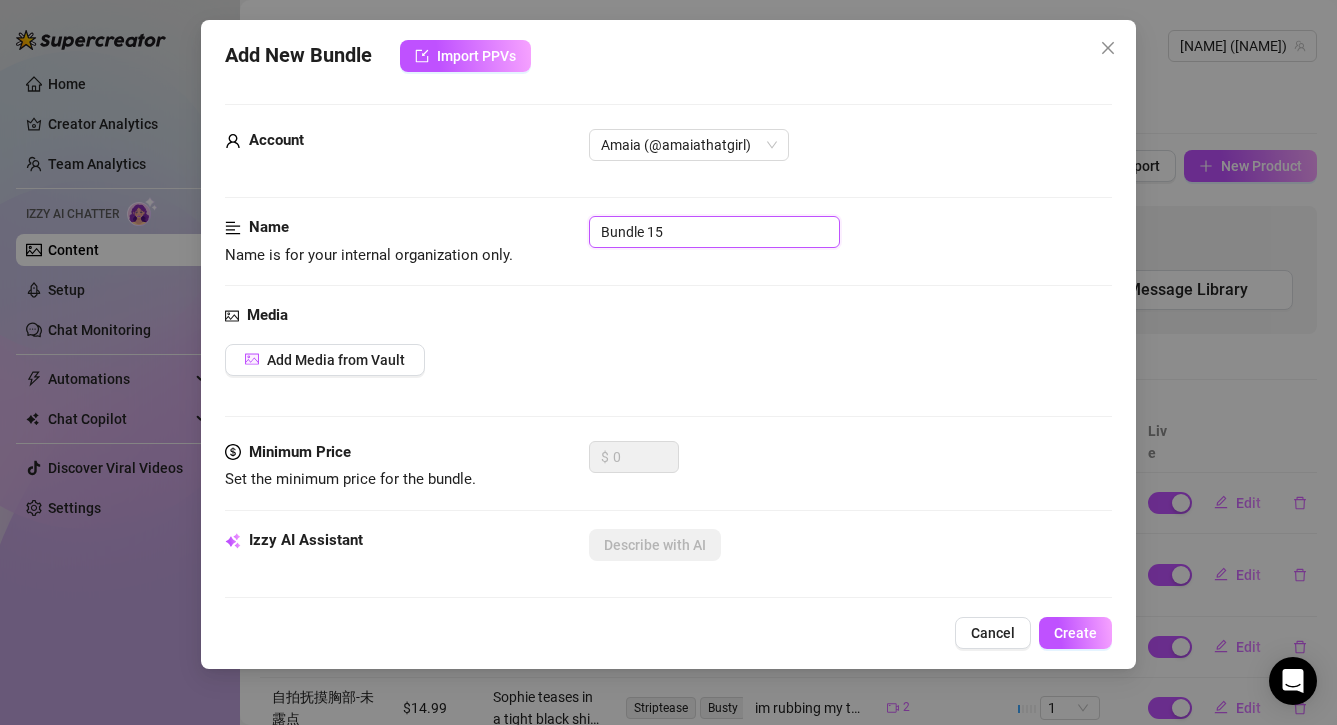drag, startPoint x: 681, startPoint y: 233, endPoint x: 518, endPoint y: 225, distance: 163.1962 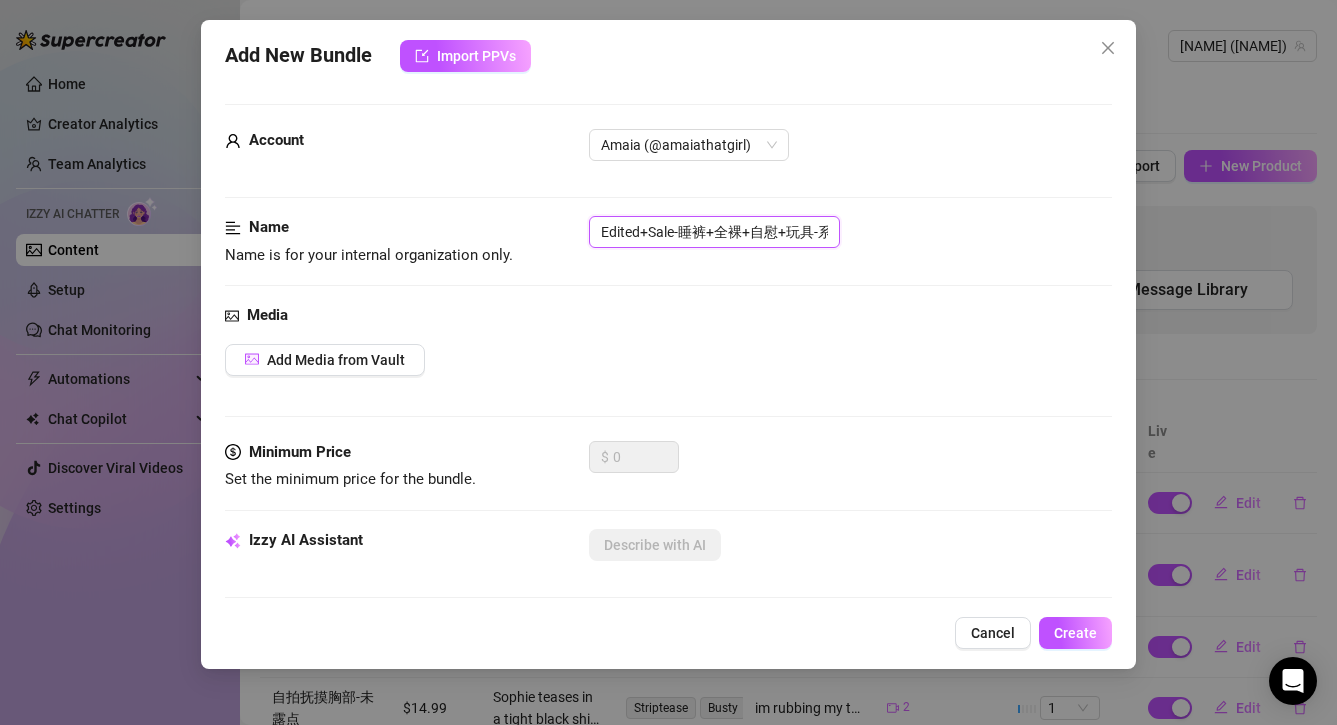 scroll, scrollTop: 0, scrollLeft: 172, axis: horizontal 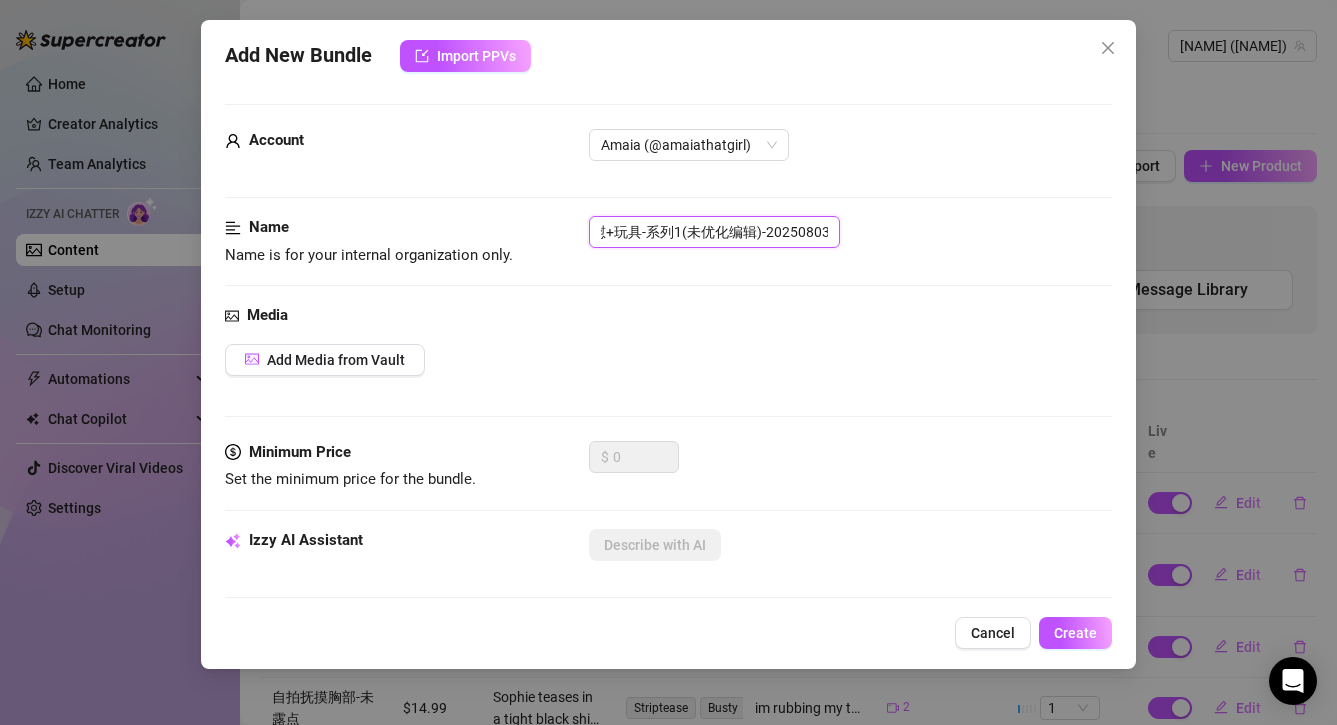 click on "Edited+Sale-睡裤+全裸+自慰+玩具-系列1(未优化编辑)-20250803" at bounding box center [714, 232] 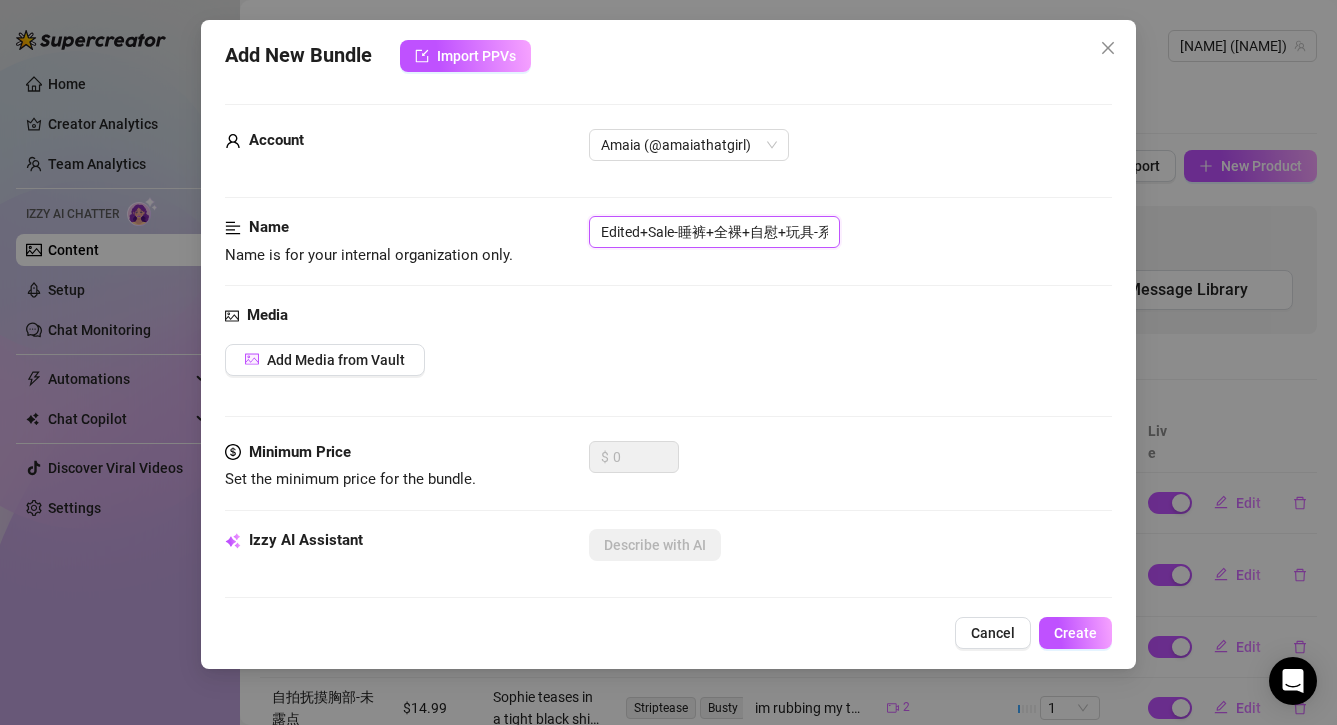drag, startPoint x: 700, startPoint y: 231, endPoint x: 348, endPoint y: 231, distance: 352 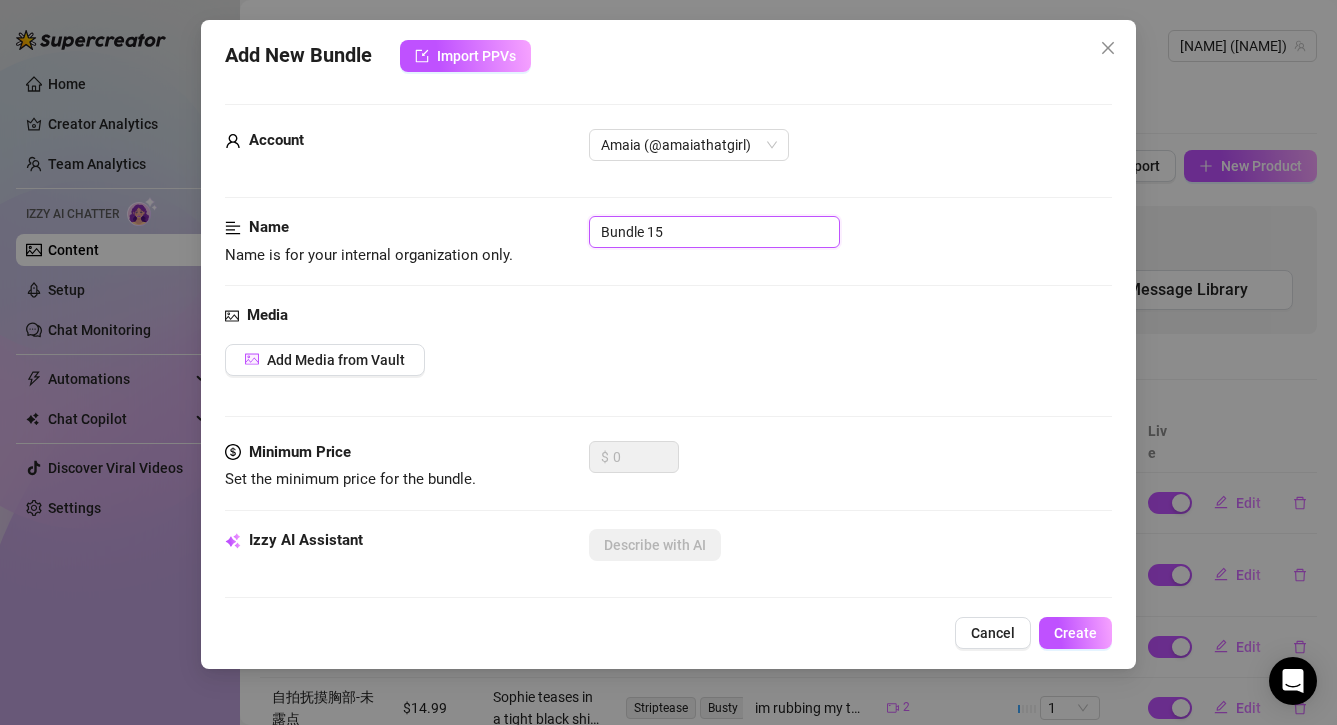 click on "Bundle 15" at bounding box center (714, 232) 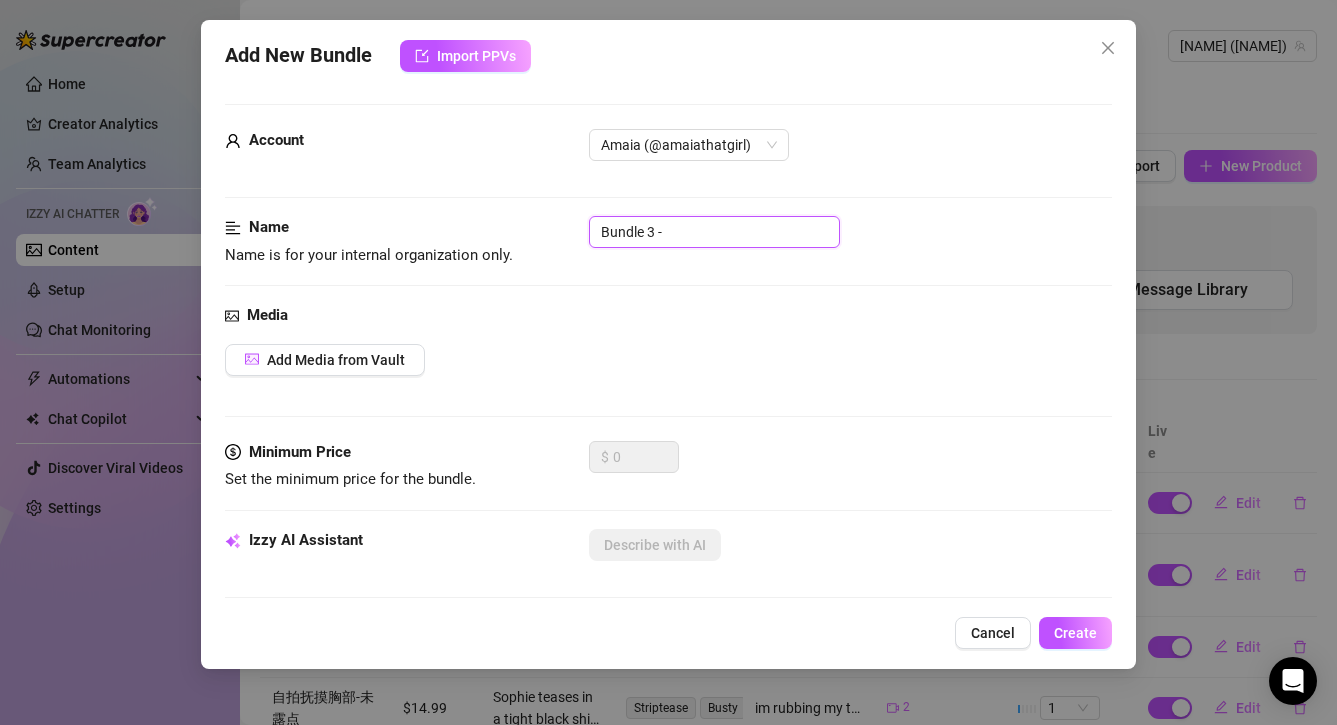 paste on "Edited+Sale-睡裤+全裸+自慰+玩具-系列1(未优化编辑)-20250803" 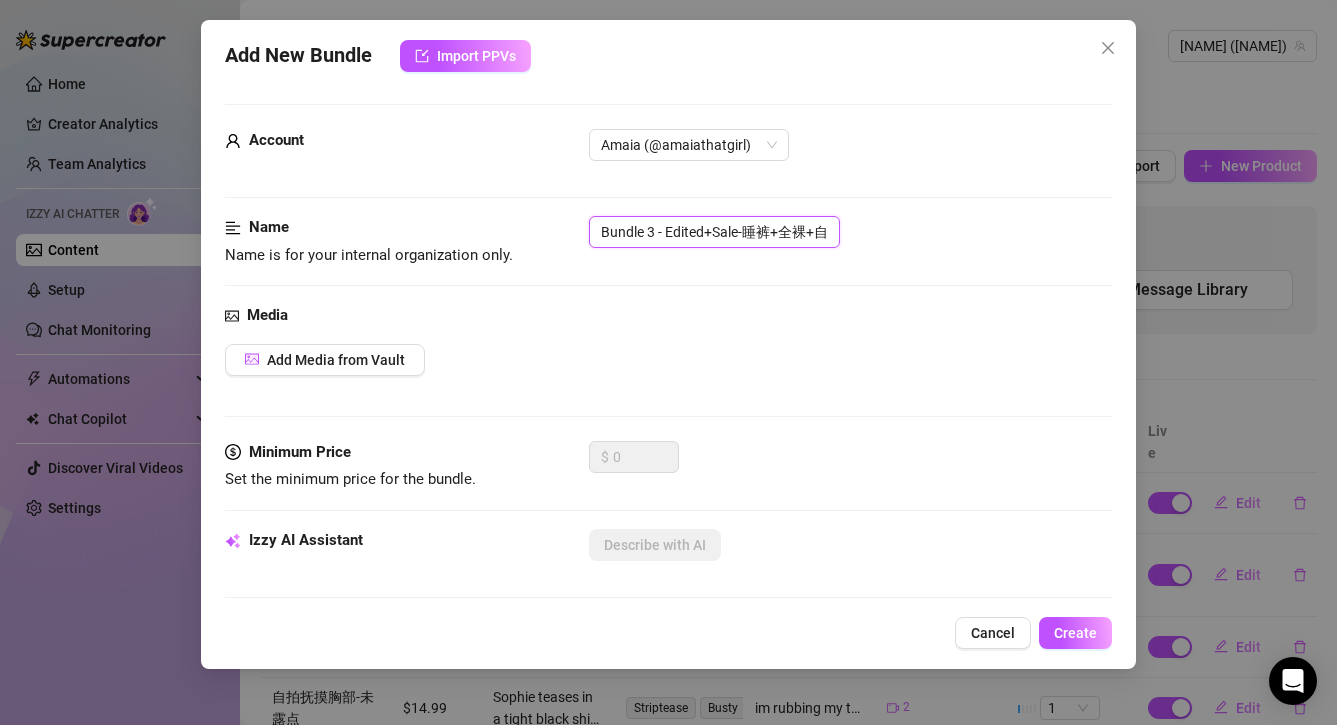 scroll, scrollTop: 0, scrollLeft: 237, axis: horizontal 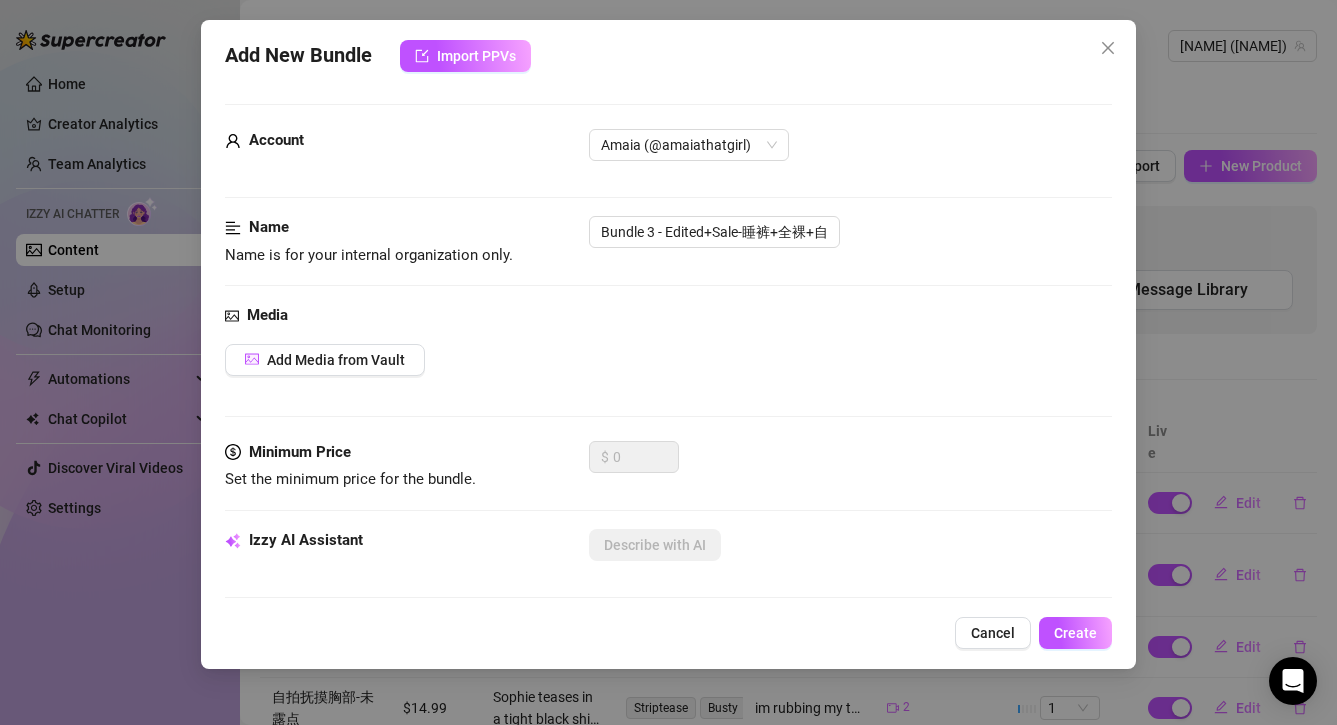 click on "Media Add Media from Vault" at bounding box center [669, 372] 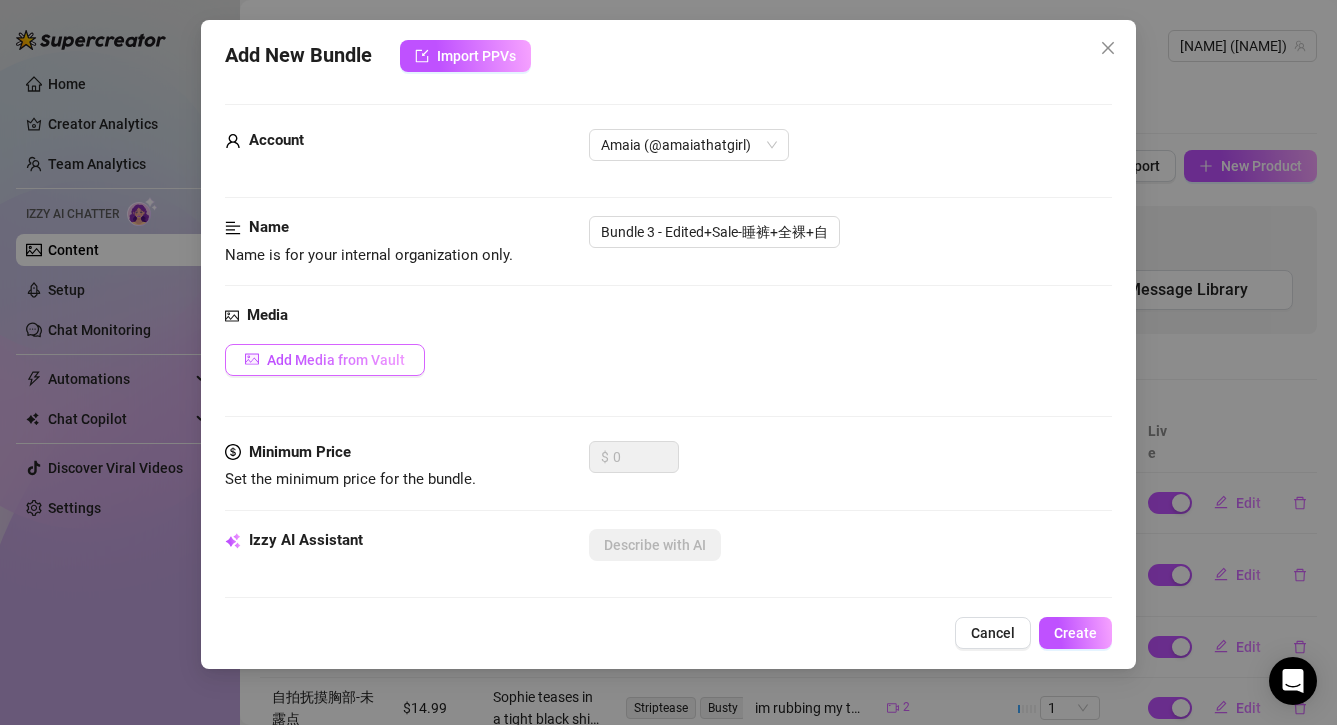 click on "Add Media from Vault" at bounding box center [336, 360] 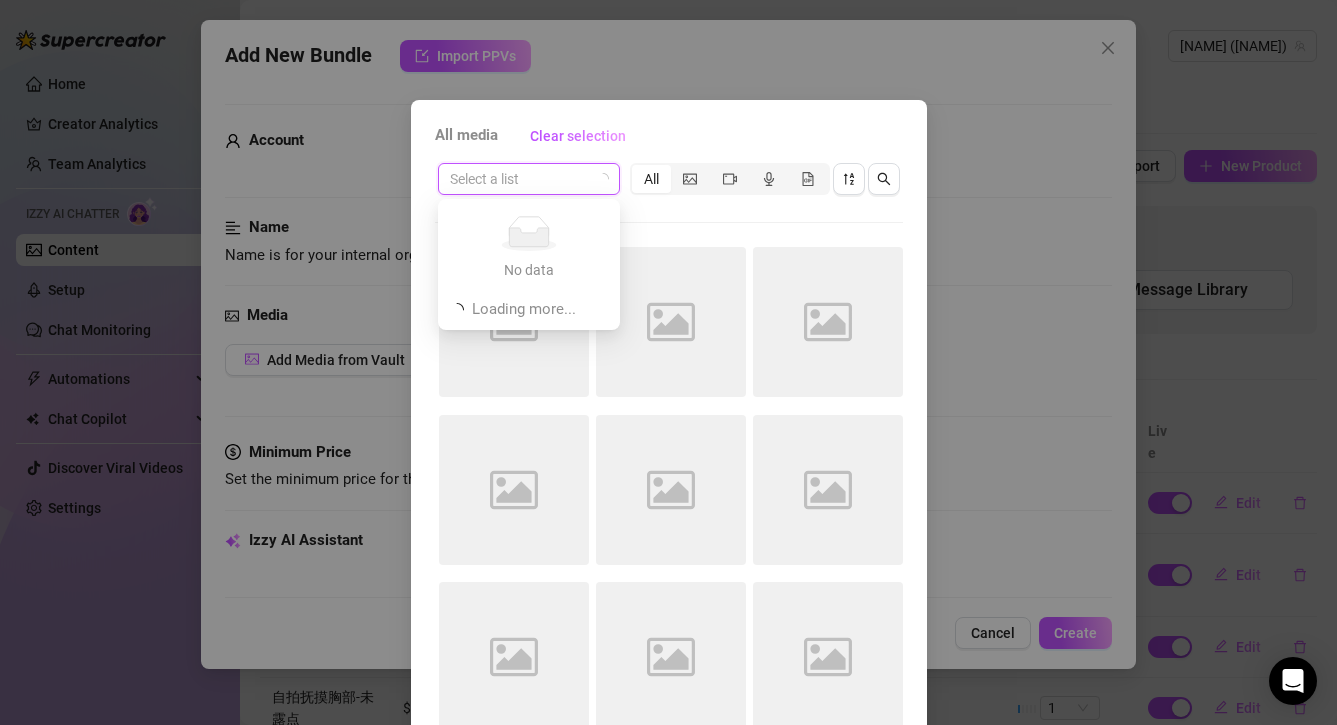 click at bounding box center [520, 179] 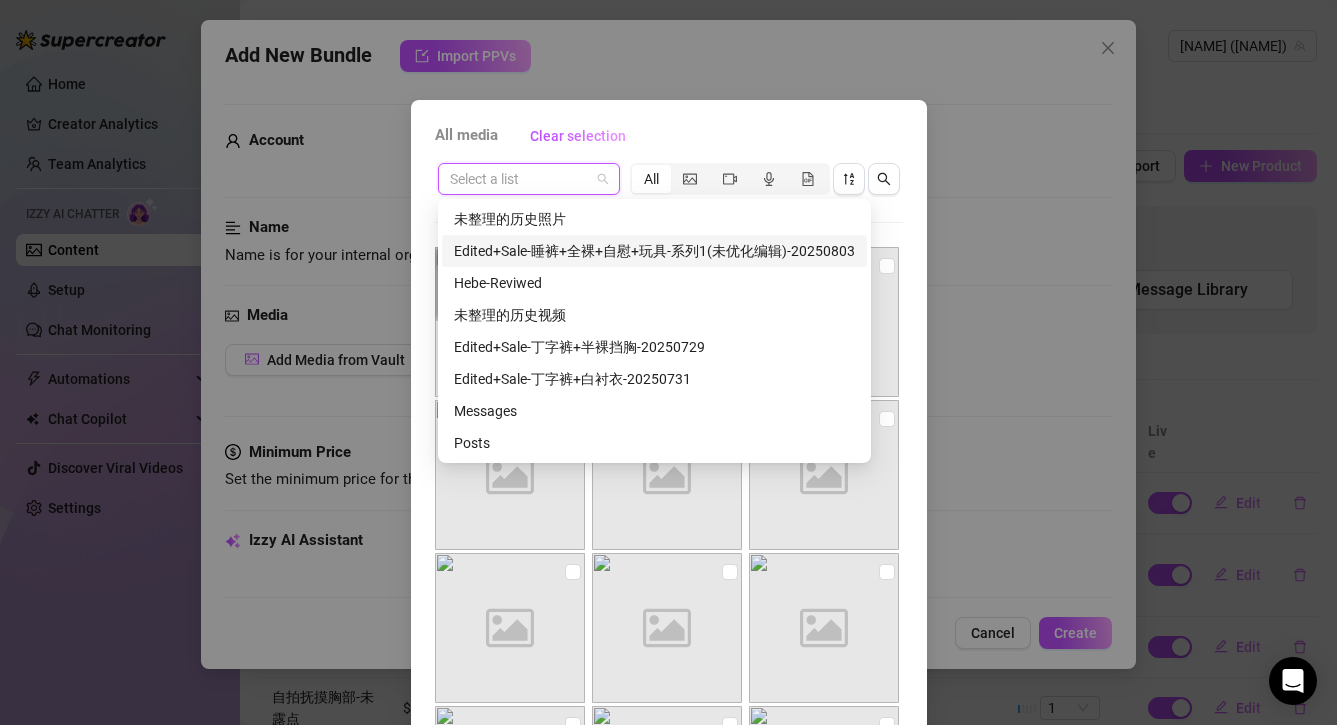 click on "Edited+Sale-睡裤+全裸+自慰+玩具-系列1(未优化编辑)-20250803" at bounding box center (654, 251) 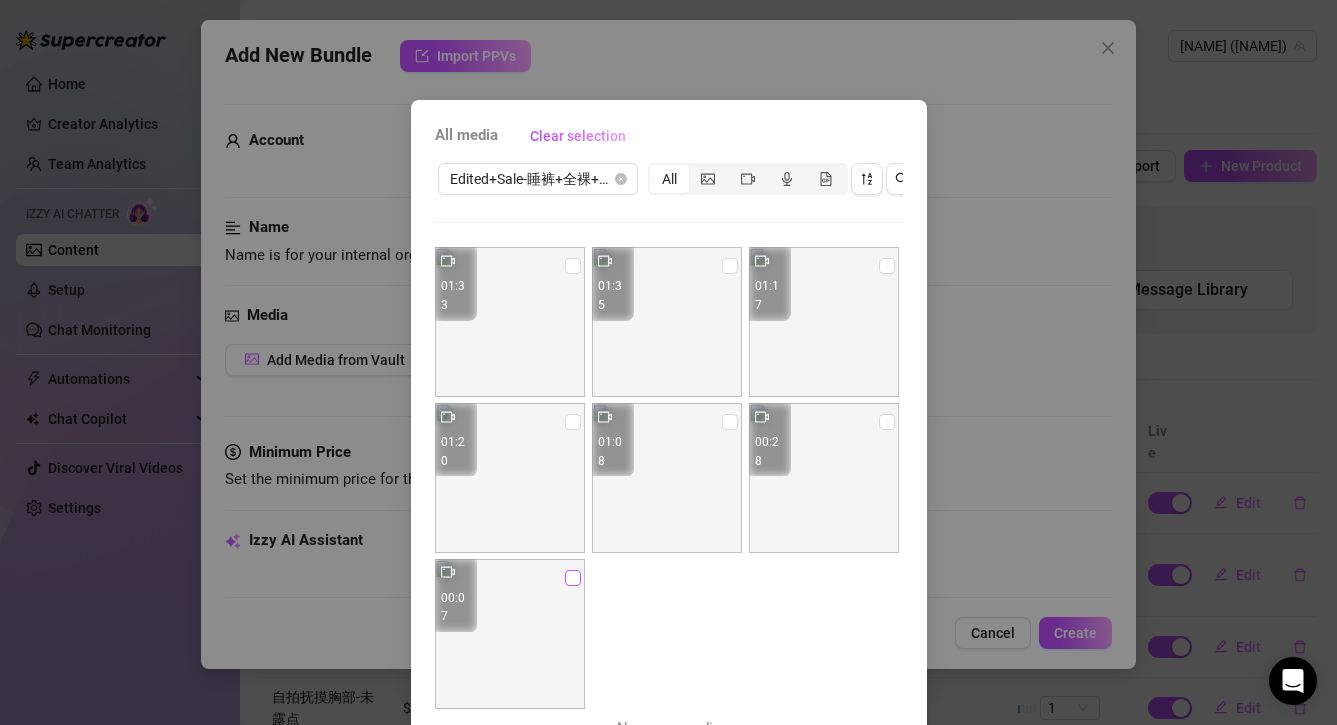click at bounding box center [573, 578] 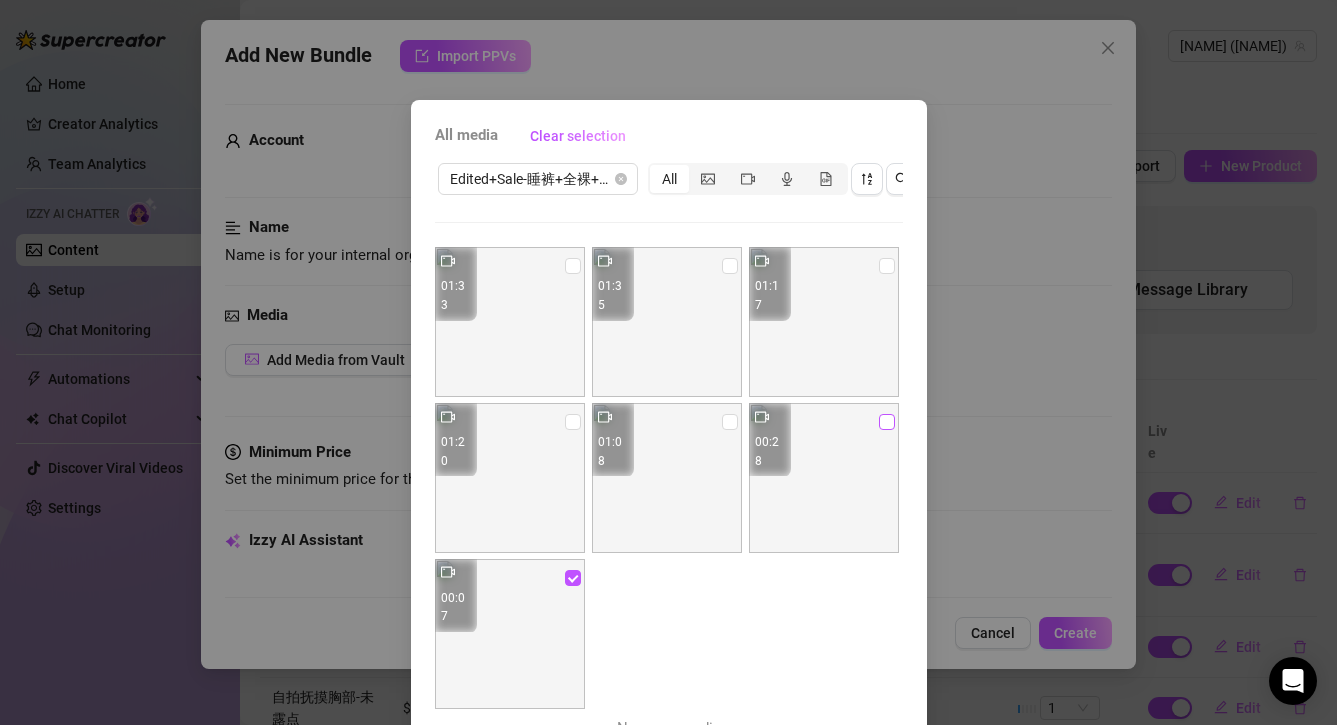 click at bounding box center [887, 422] 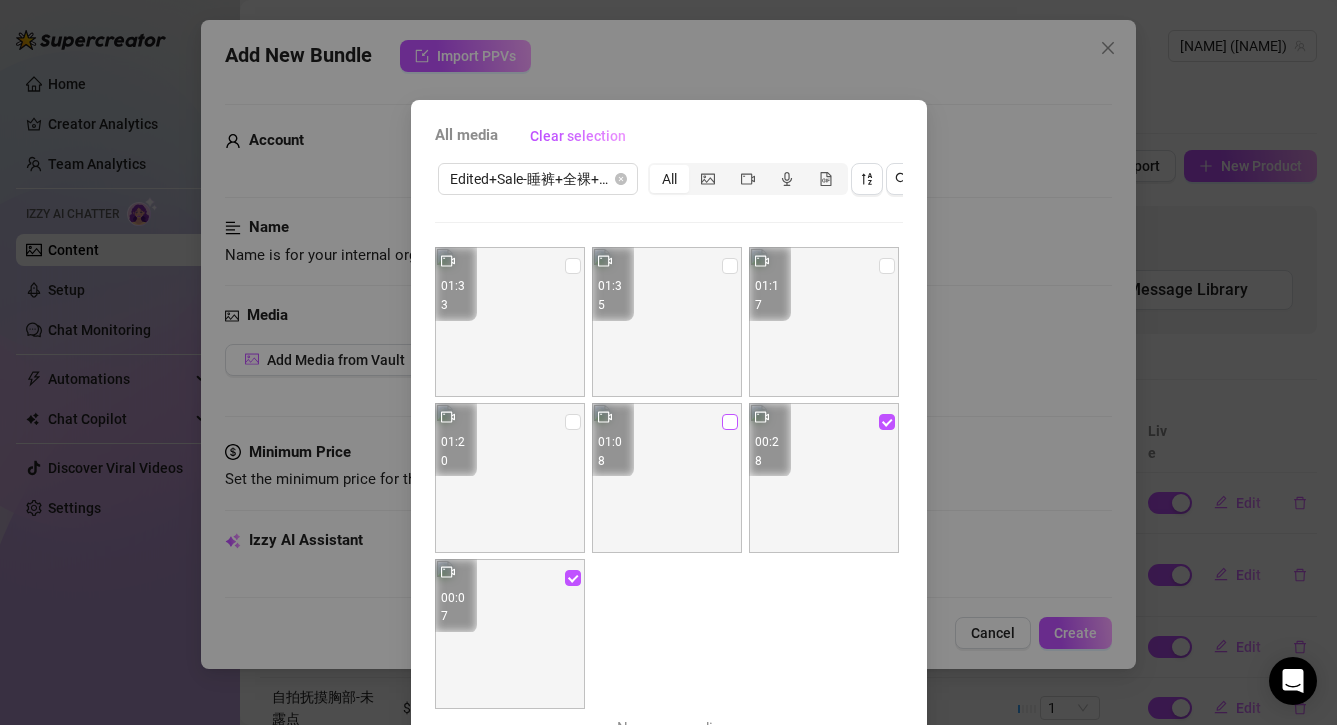 click at bounding box center [730, 422] 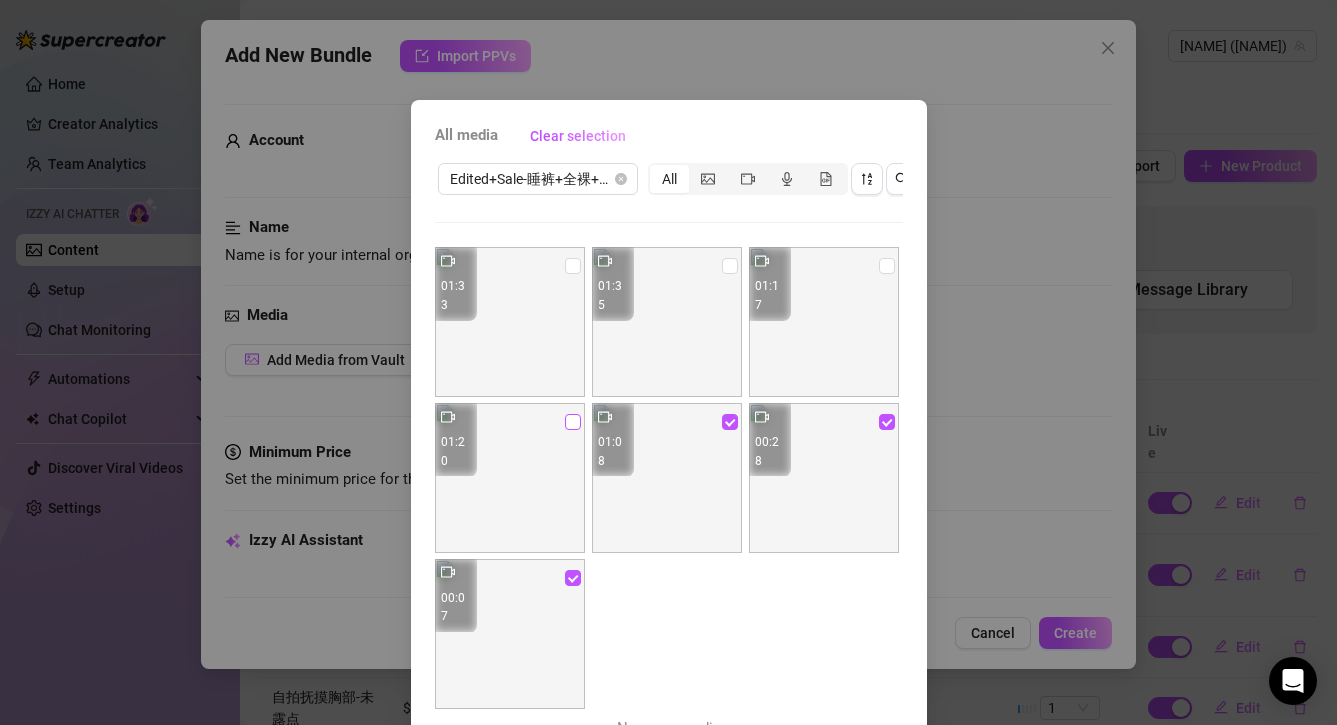click at bounding box center [573, 422] 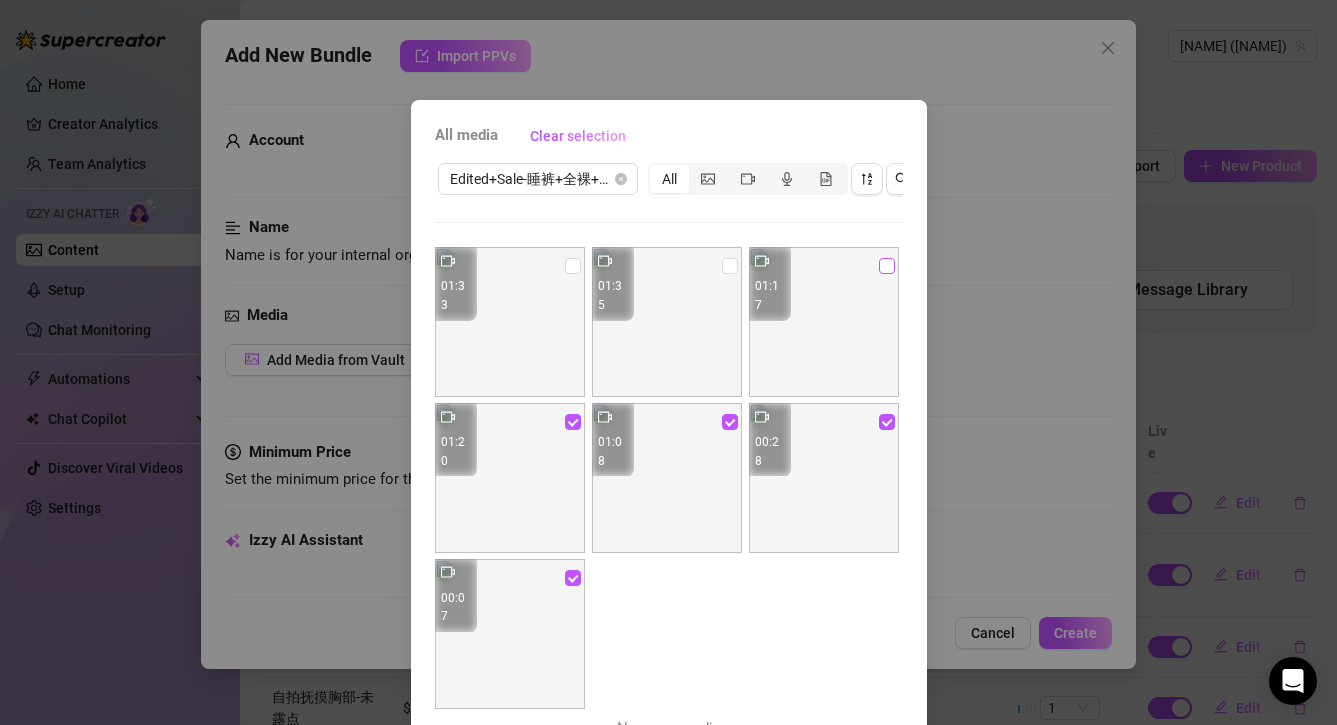 click at bounding box center [887, 266] 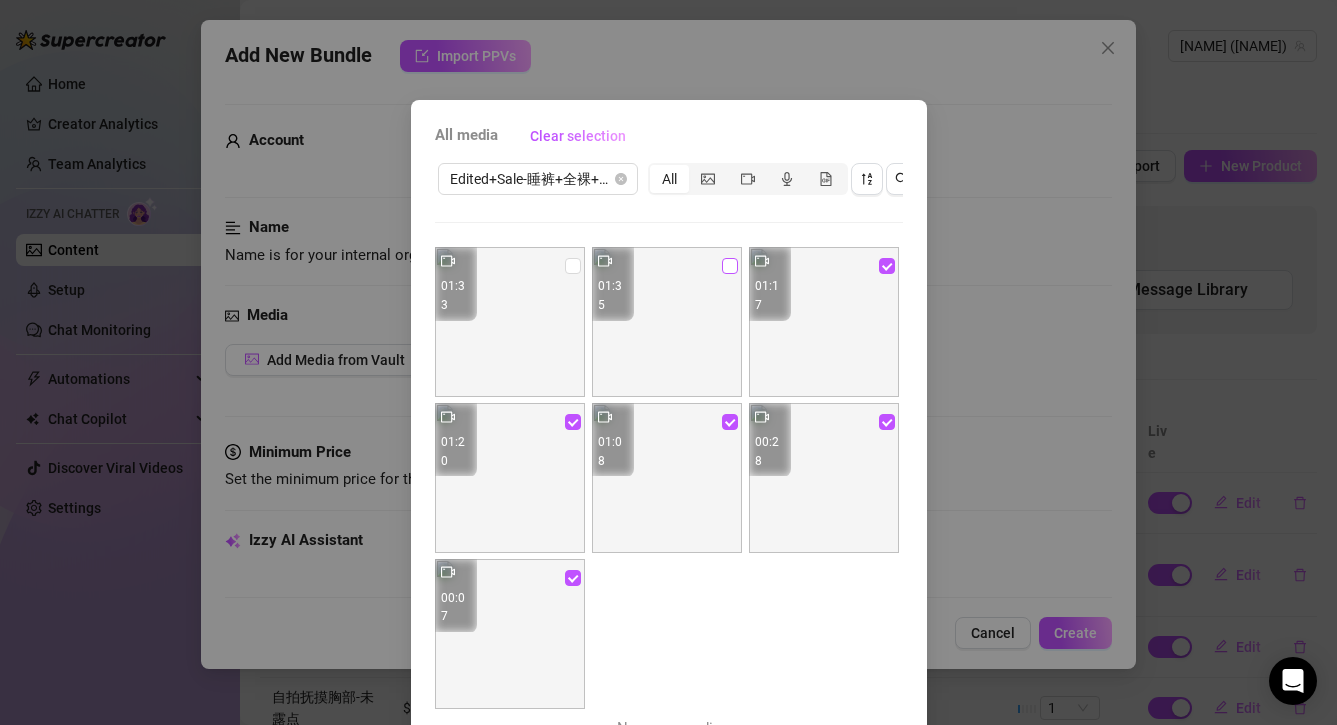 click at bounding box center [730, 266] 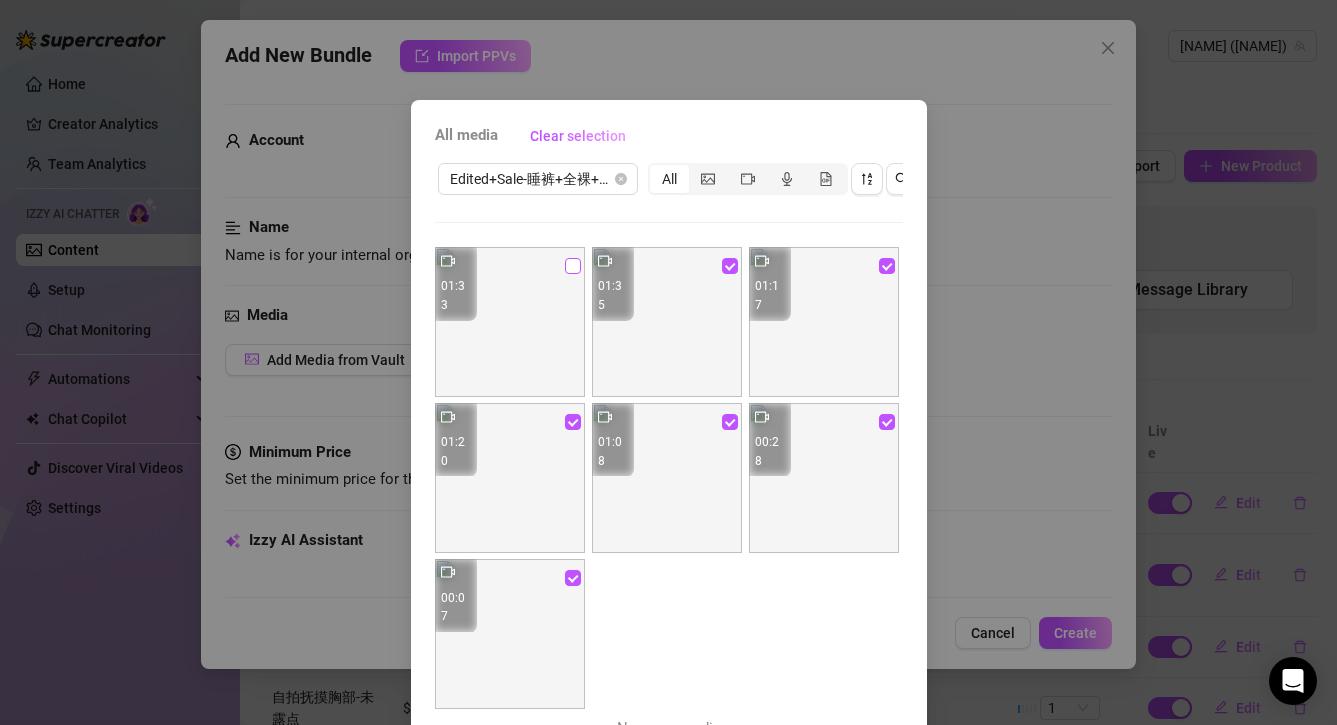 click at bounding box center [573, 266] 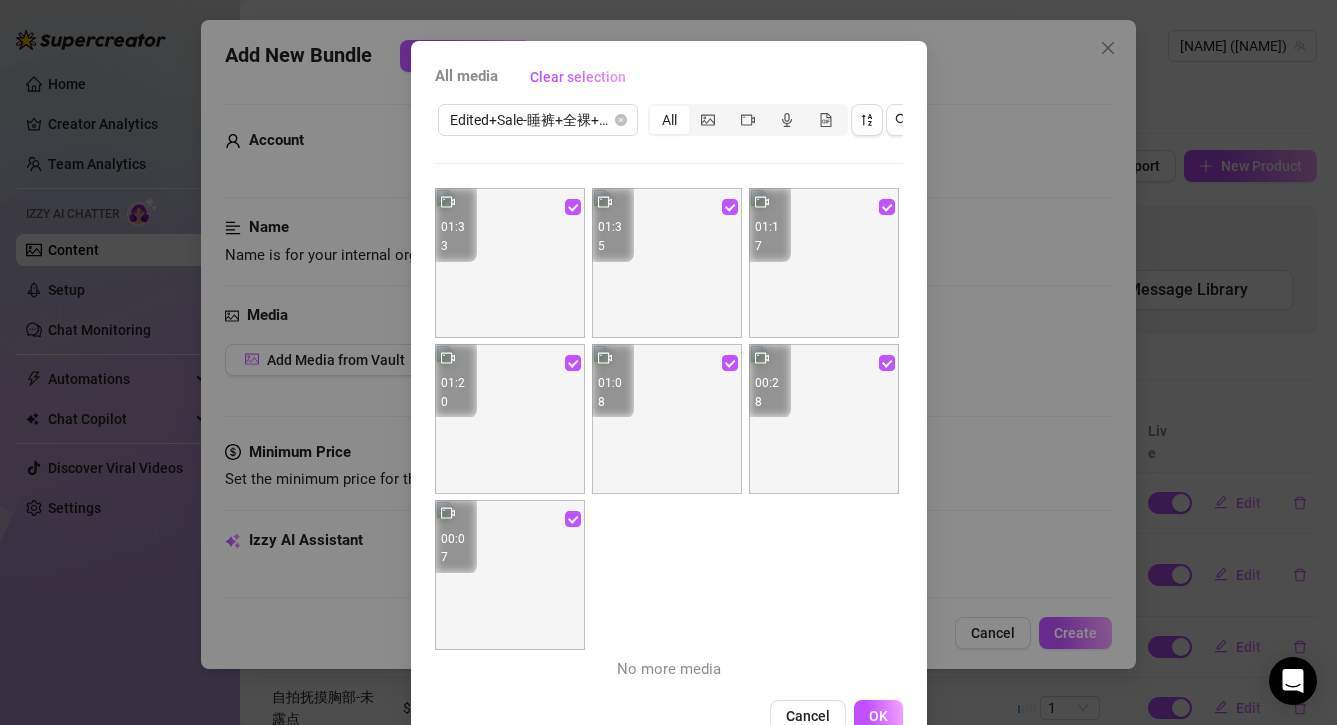 scroll, scrollTop: 110, scrollLeft: 0, axis: vertical 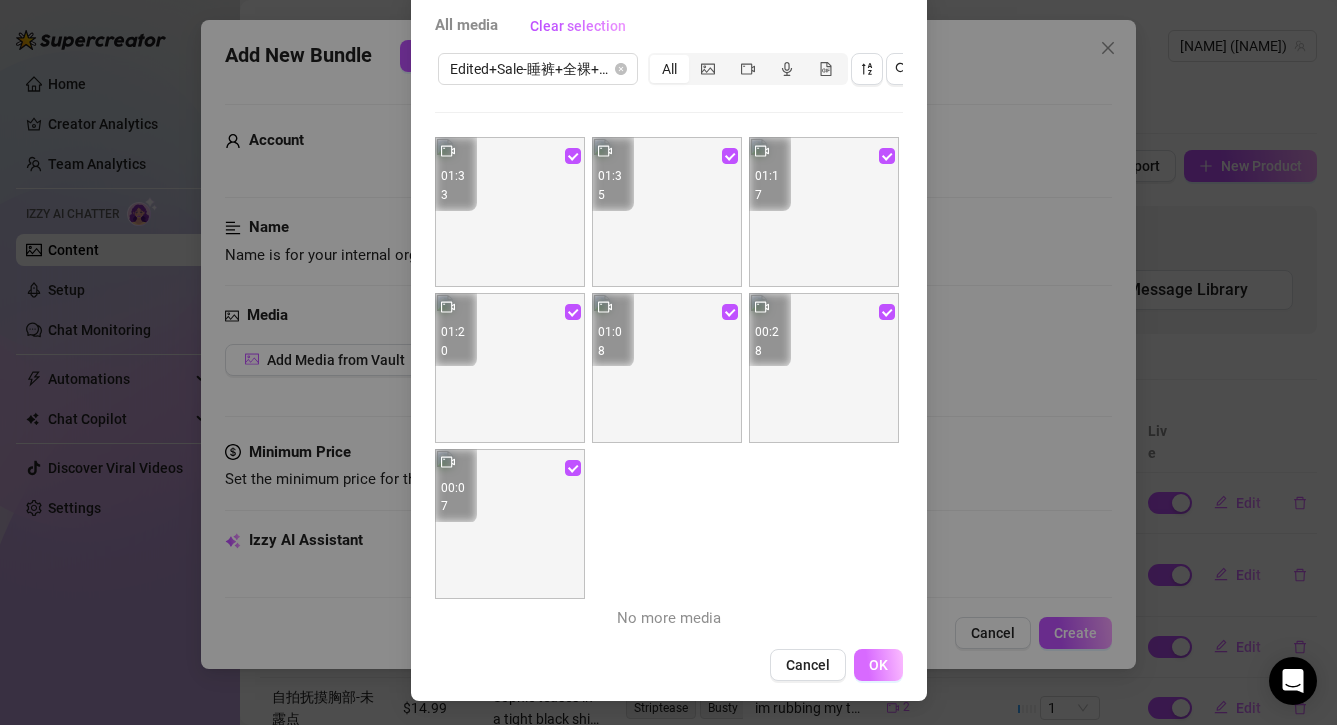 click on "OK" at bounding box center [878, 665] 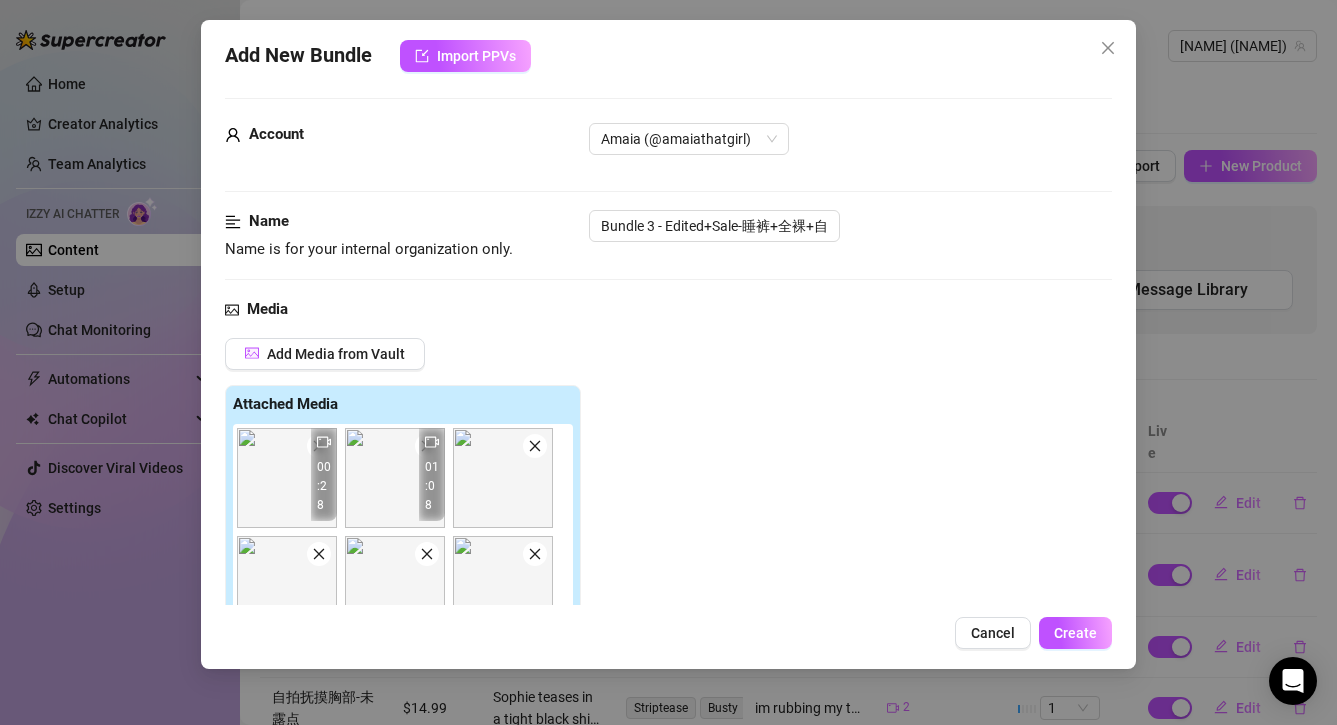 scroll, scrollTop: 0, scrollLeft: 0, axis: both 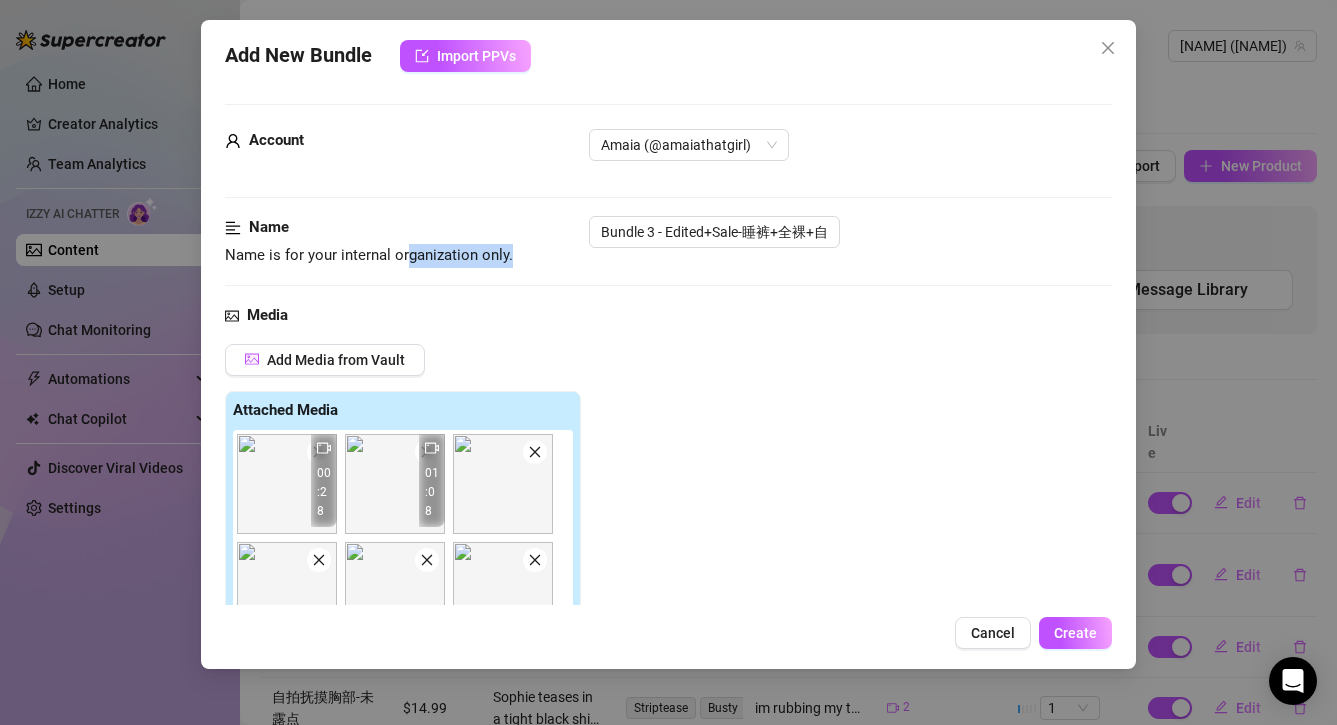 drag, startPoint x: 407, startPoint y: 255, endPoint x: 517, endPoint y: 256, distance: 110.00455 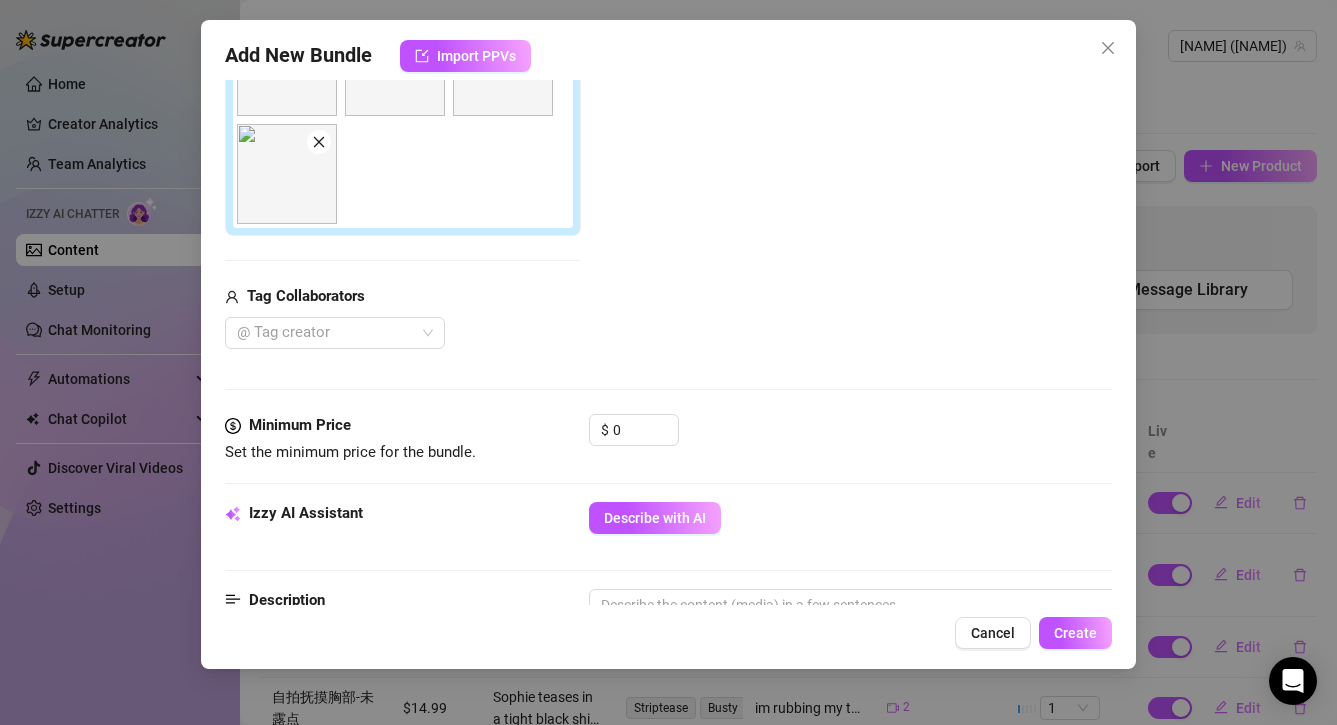 scroll, scrollTop: 539, scrollLeft: 0, axis: vertical 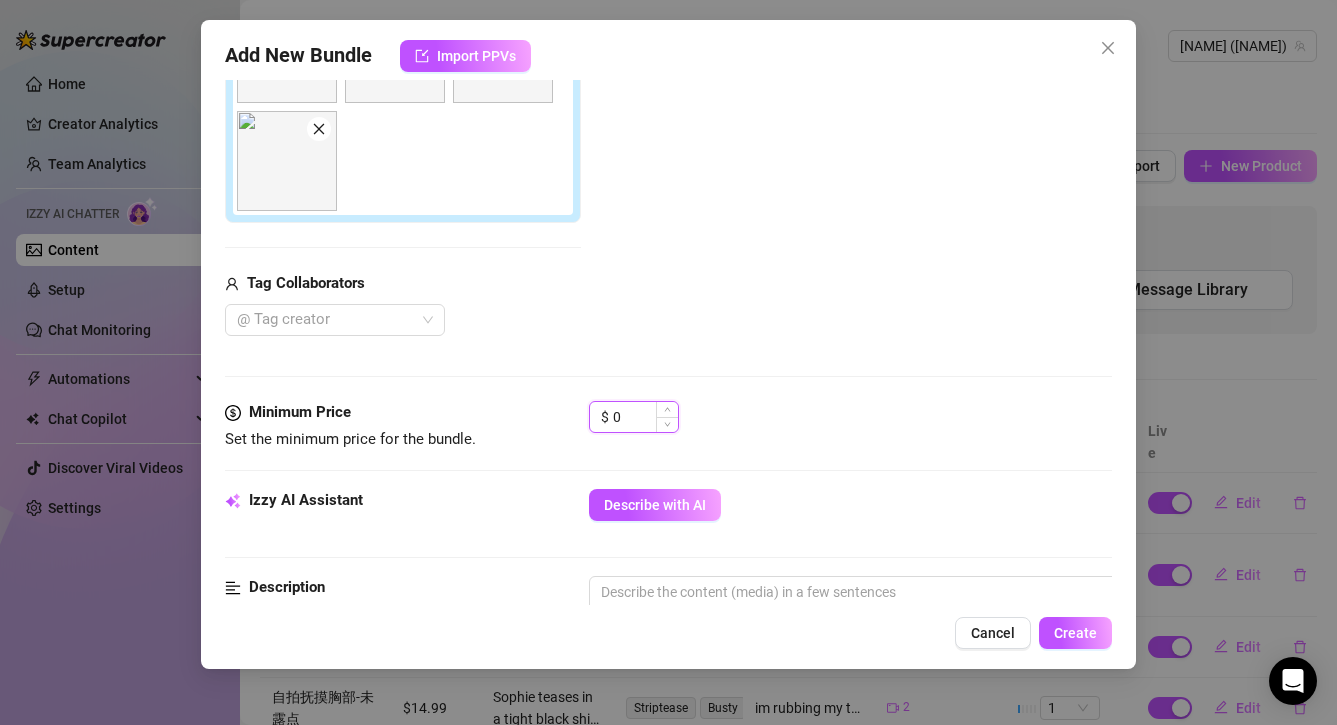 click on "0" at bounding box center [645, 417] 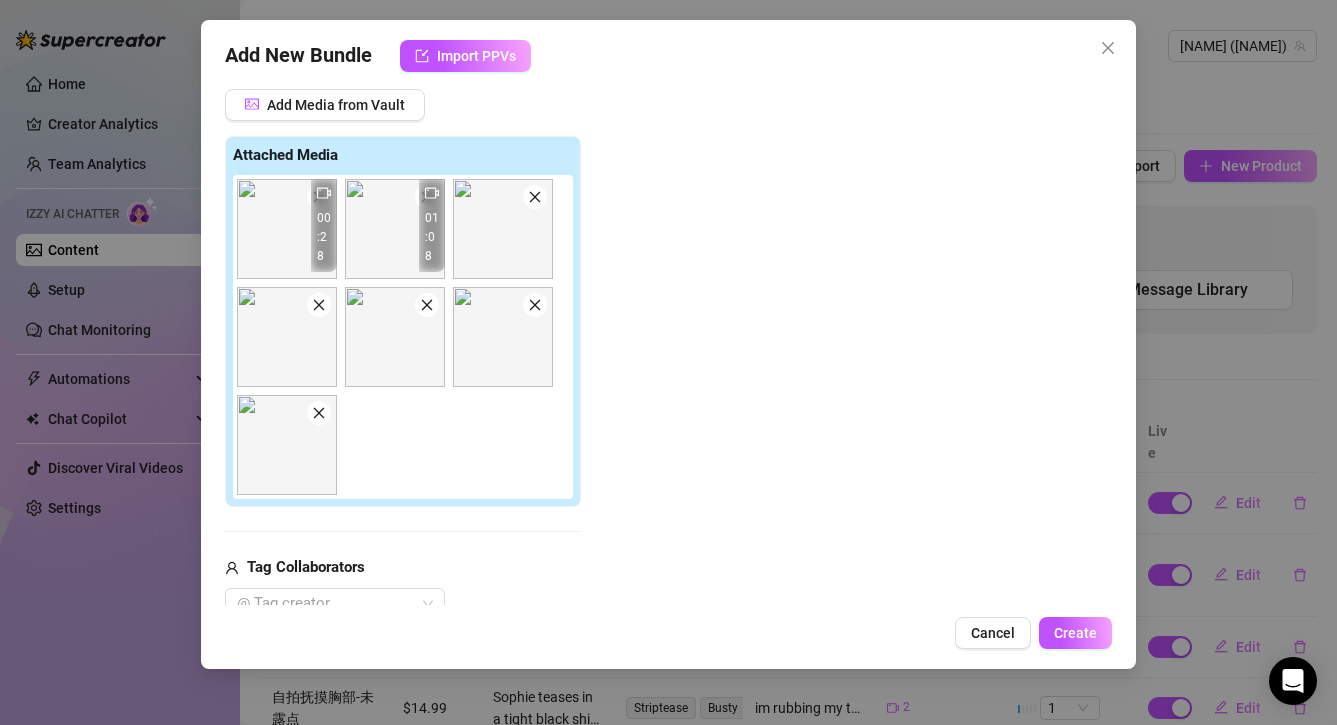 scroll, scrollTop: 392, scrollLeft: 0, axis: vertical 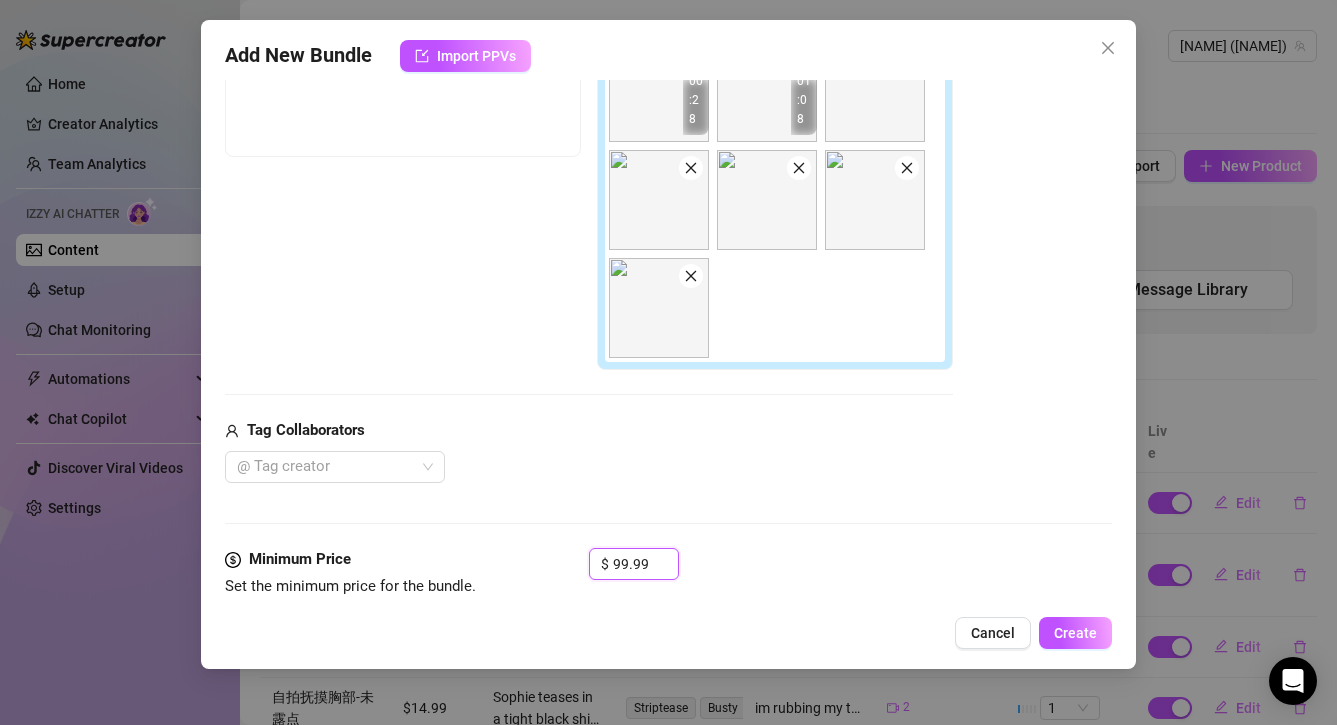 type on "99.99" 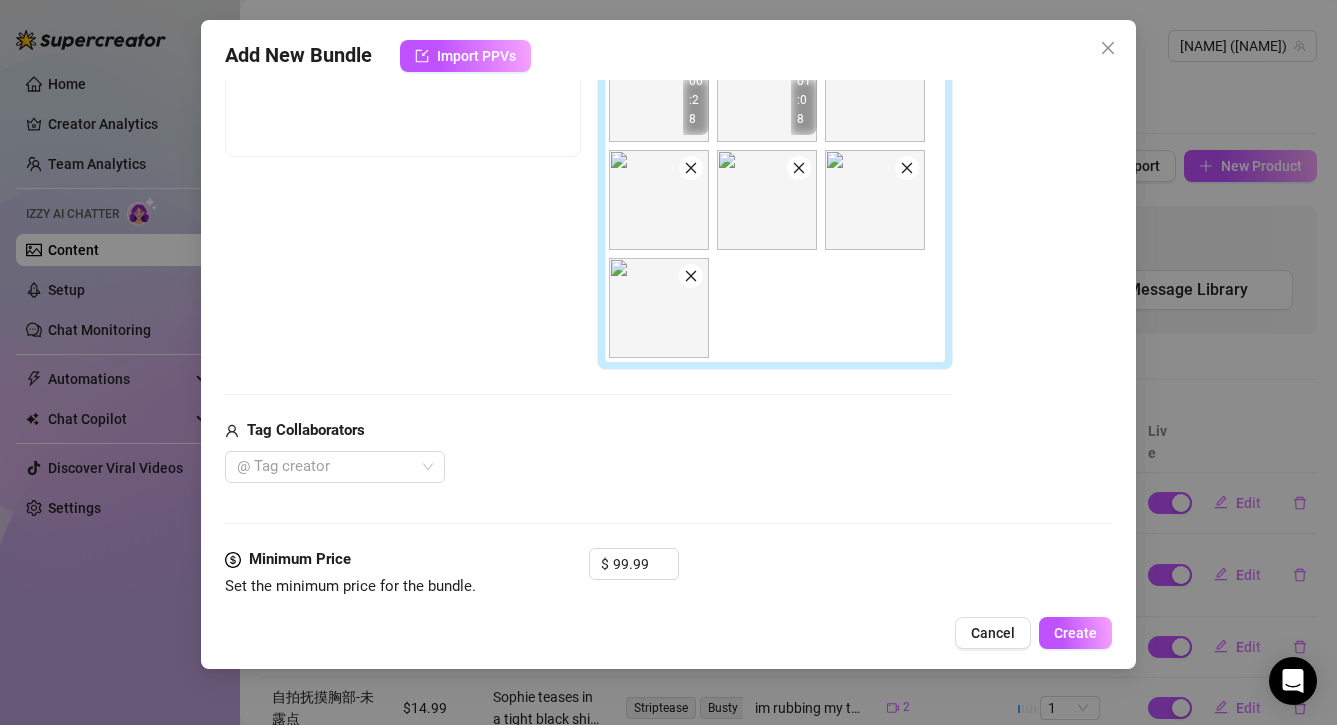 click on "@ Tag creator" at bounding box center (589, 467) 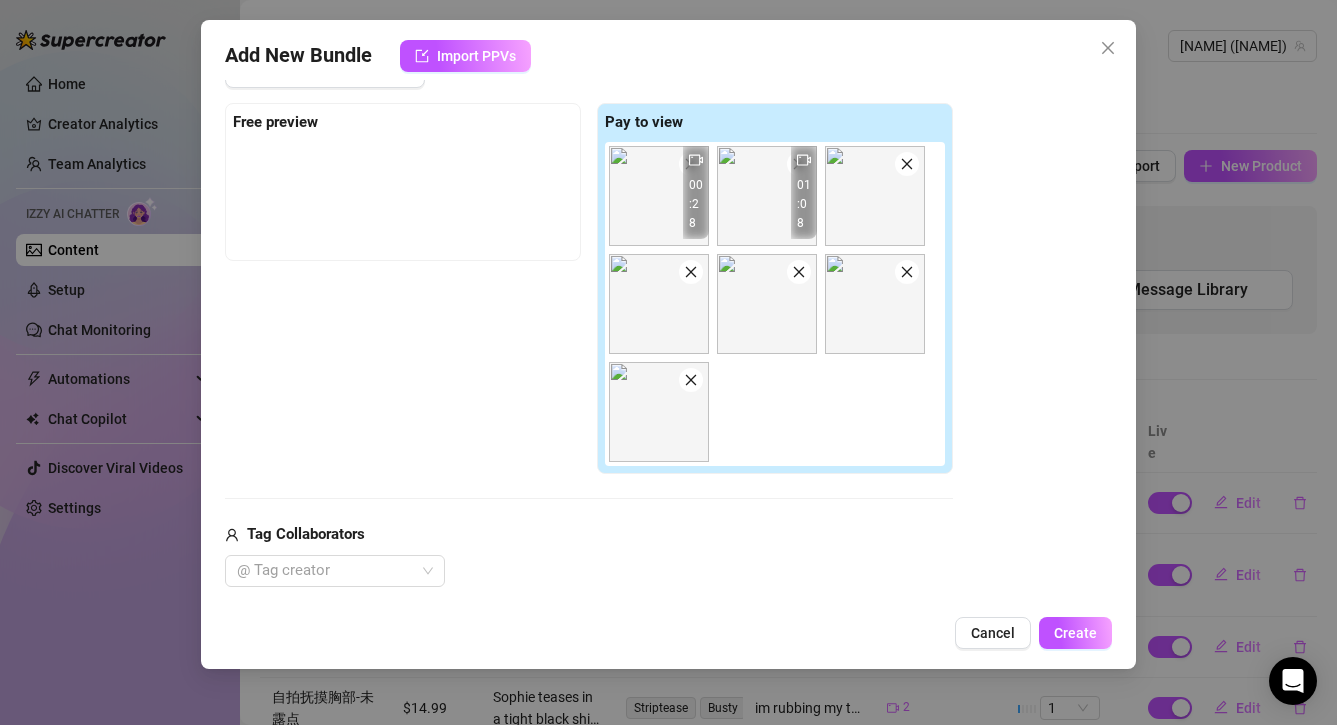 scroll, scrollTop: 138, scrollLeft: 0, axis: vertical 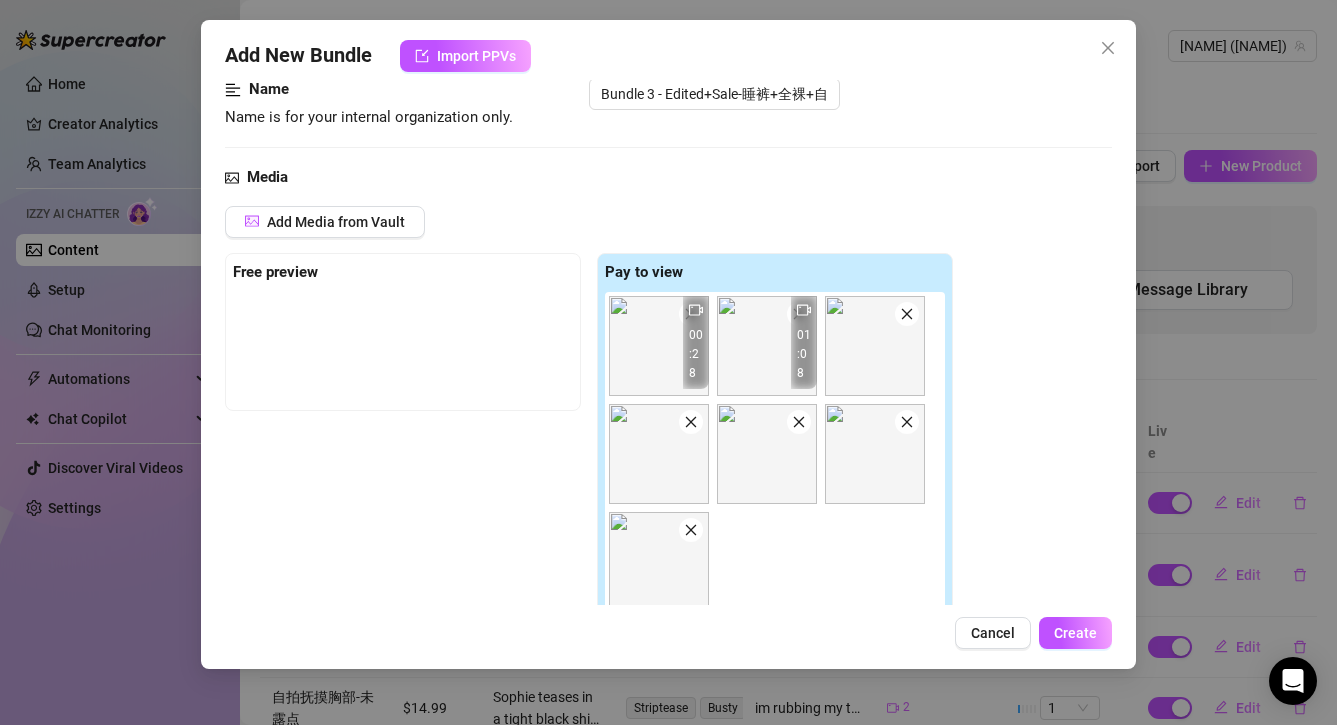 click at bounding box center [659, 454] 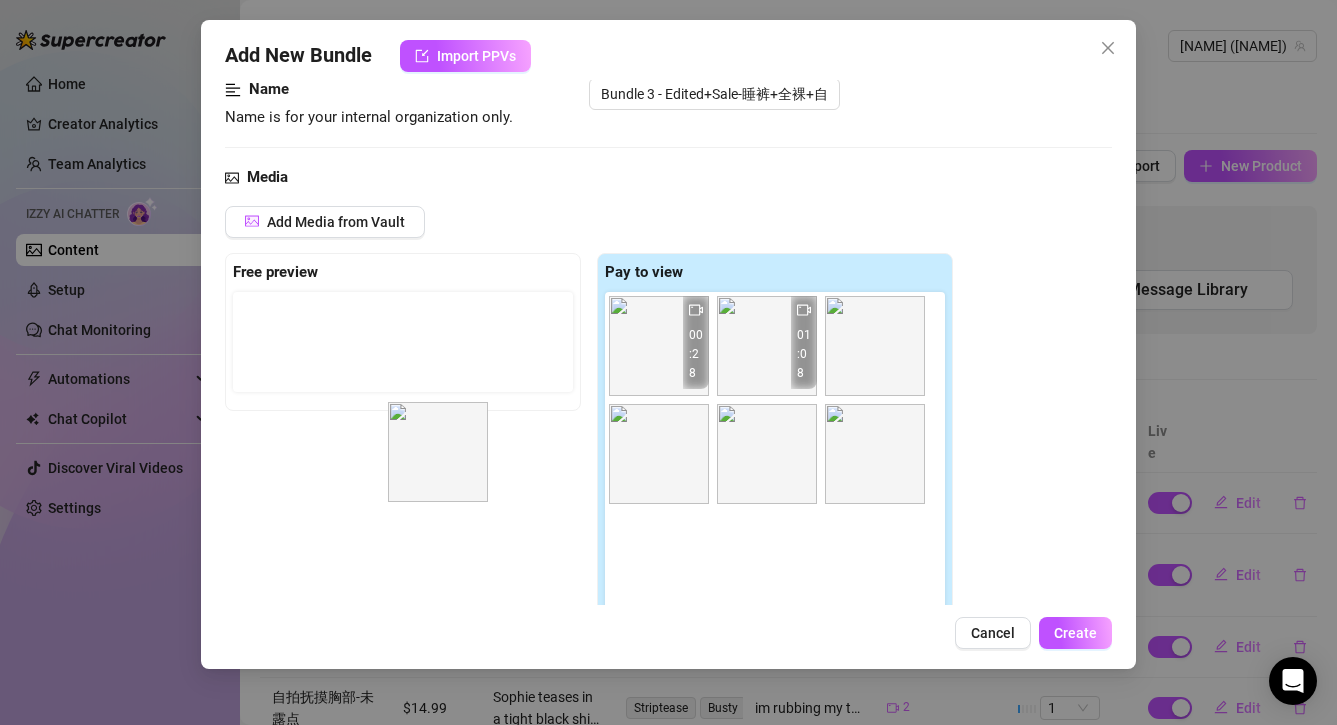 drag, startPoint x: 661, startPoint y: 465, endPoint x: 419, endPoint y: 461, distance: 242.03305 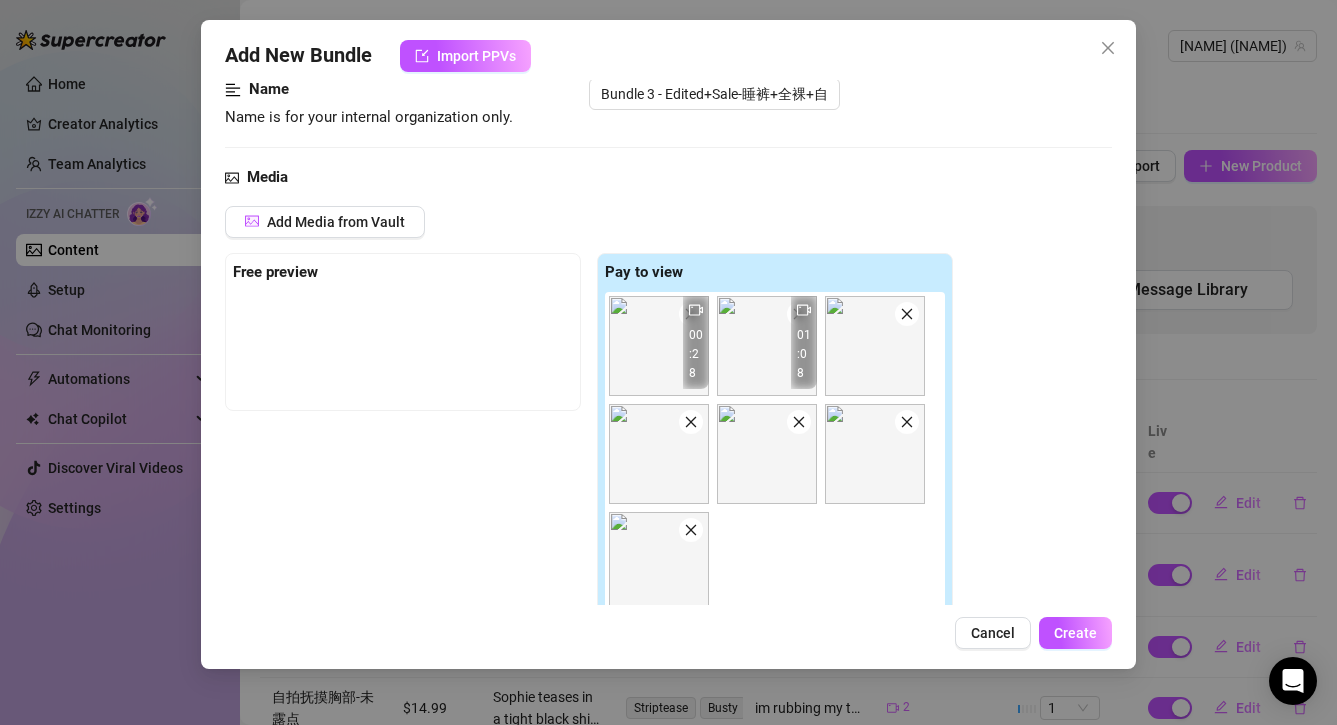 click on "01:08" at bounding box center (804, 342) 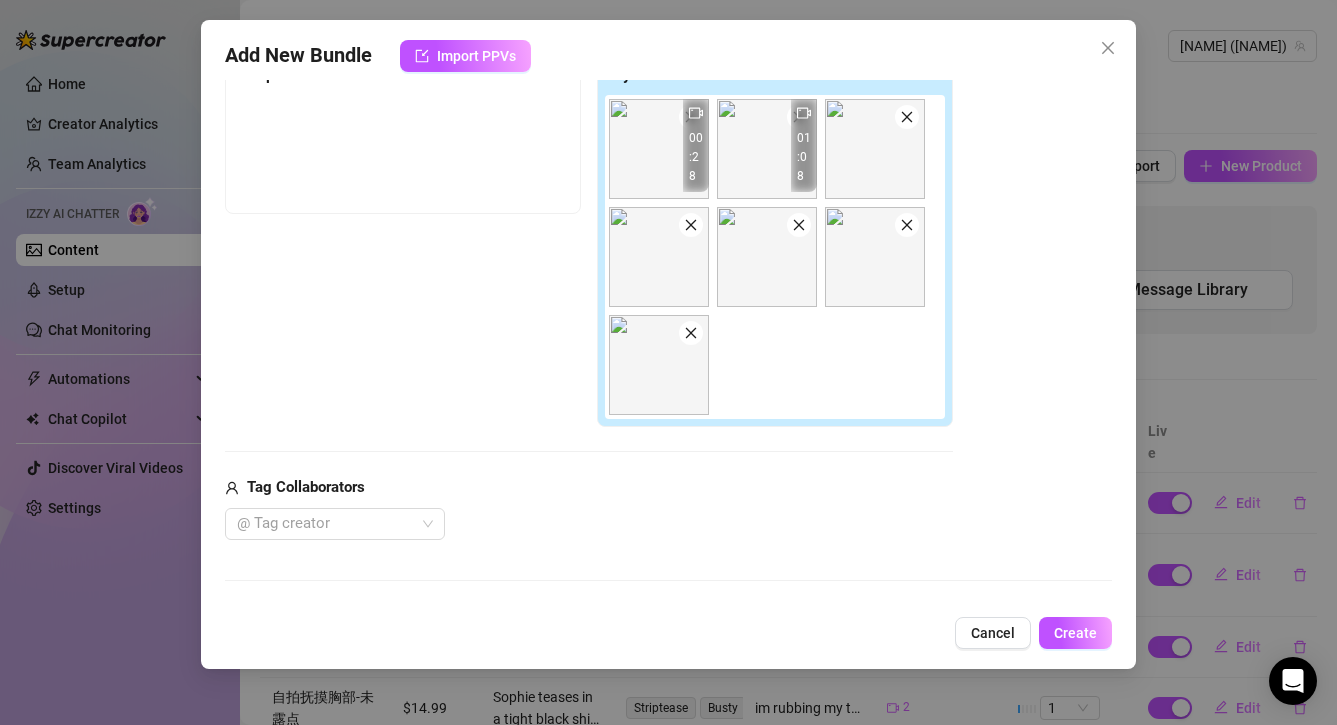 scroll, scrollTop: 251, scrollLeft: 0, axis: vertical 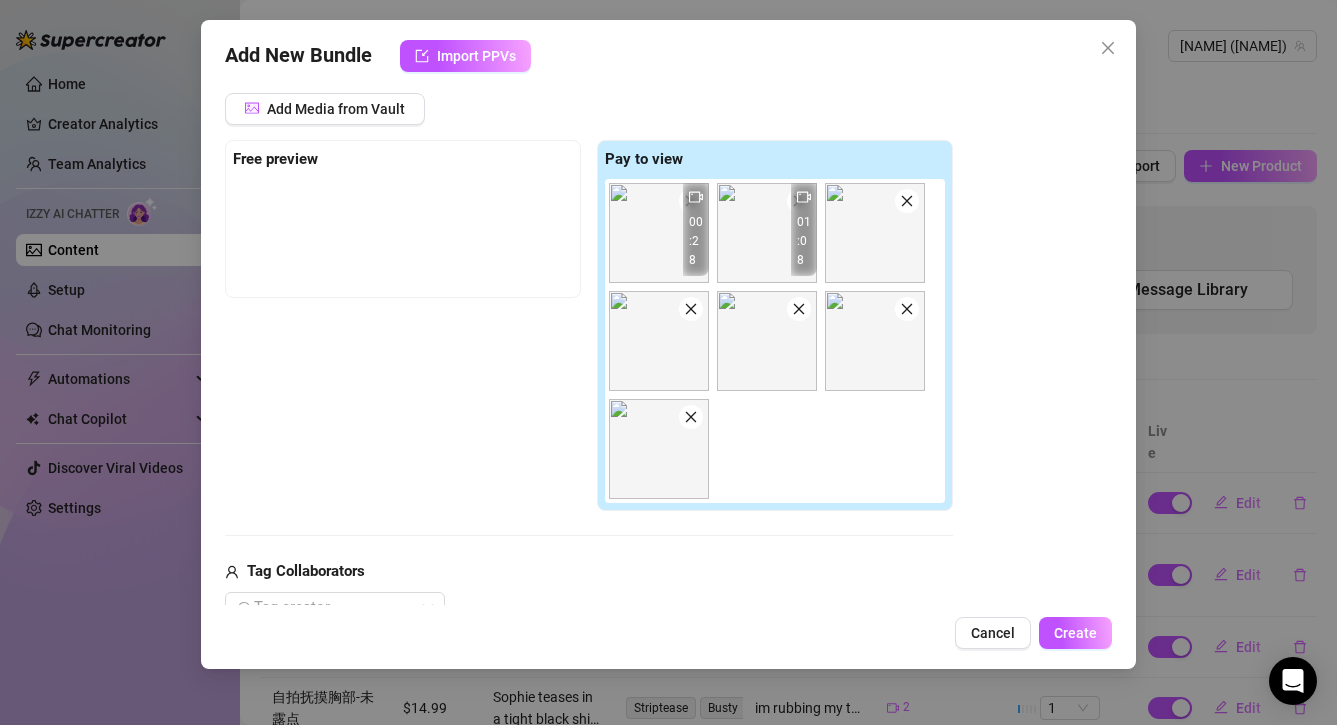 click at bounding box center [659, 233] 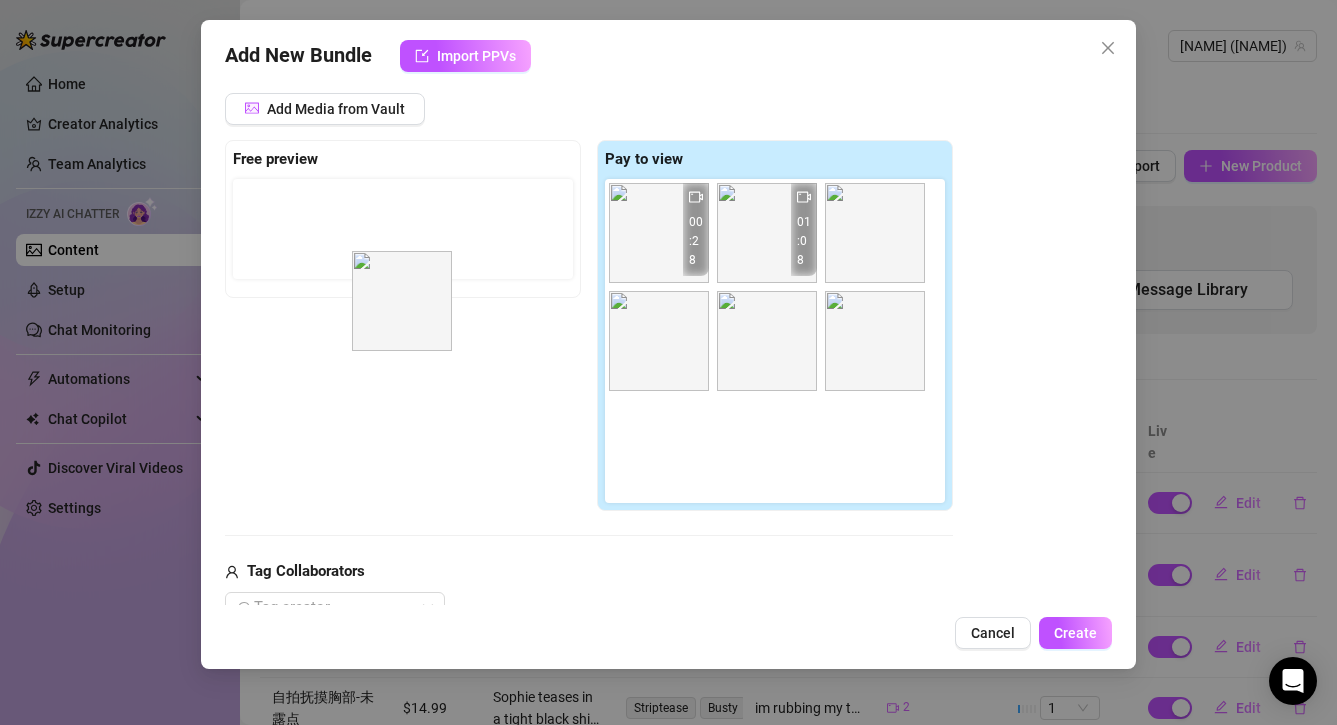 drag, startPoint x: 660, startPoint y: 357, endPoint x: 390, endPoint y: 315, distance: 273.24713 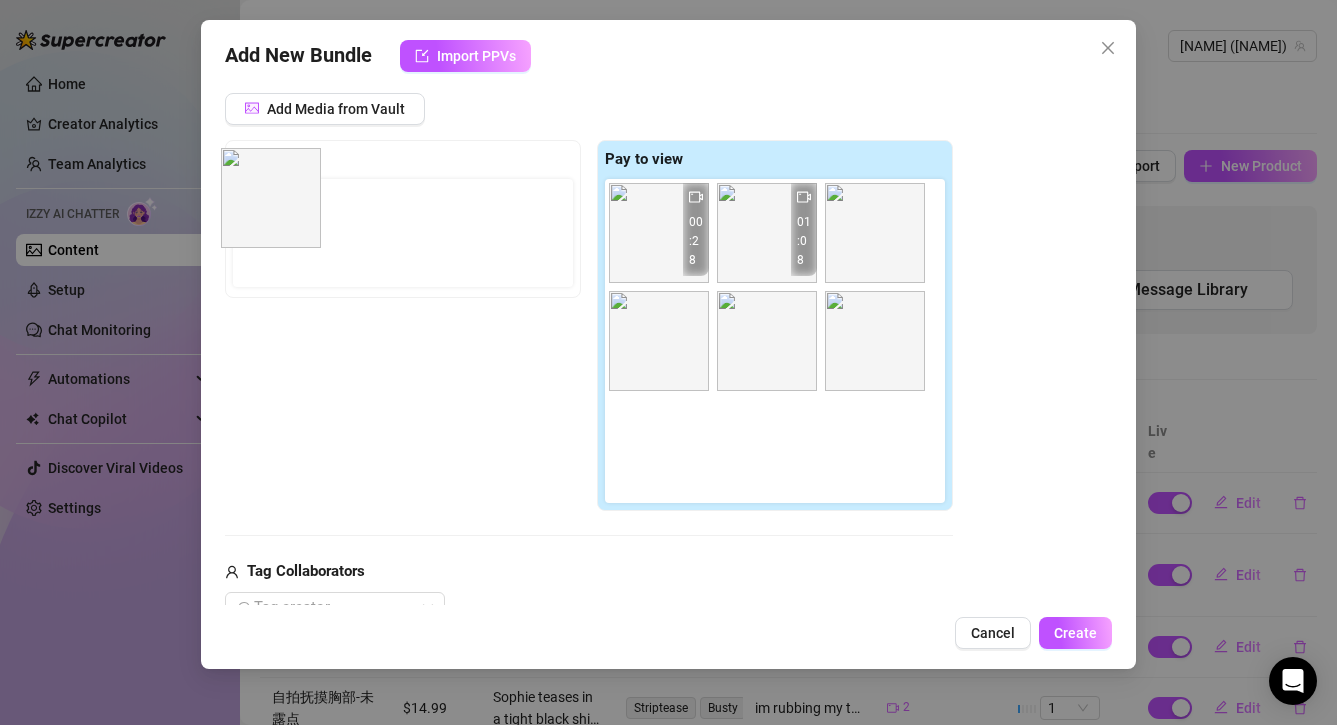drag, startPoint x: 657, startPoint y: 323, endPoint x: 262, endPoint y: 179, distance: 420.42953 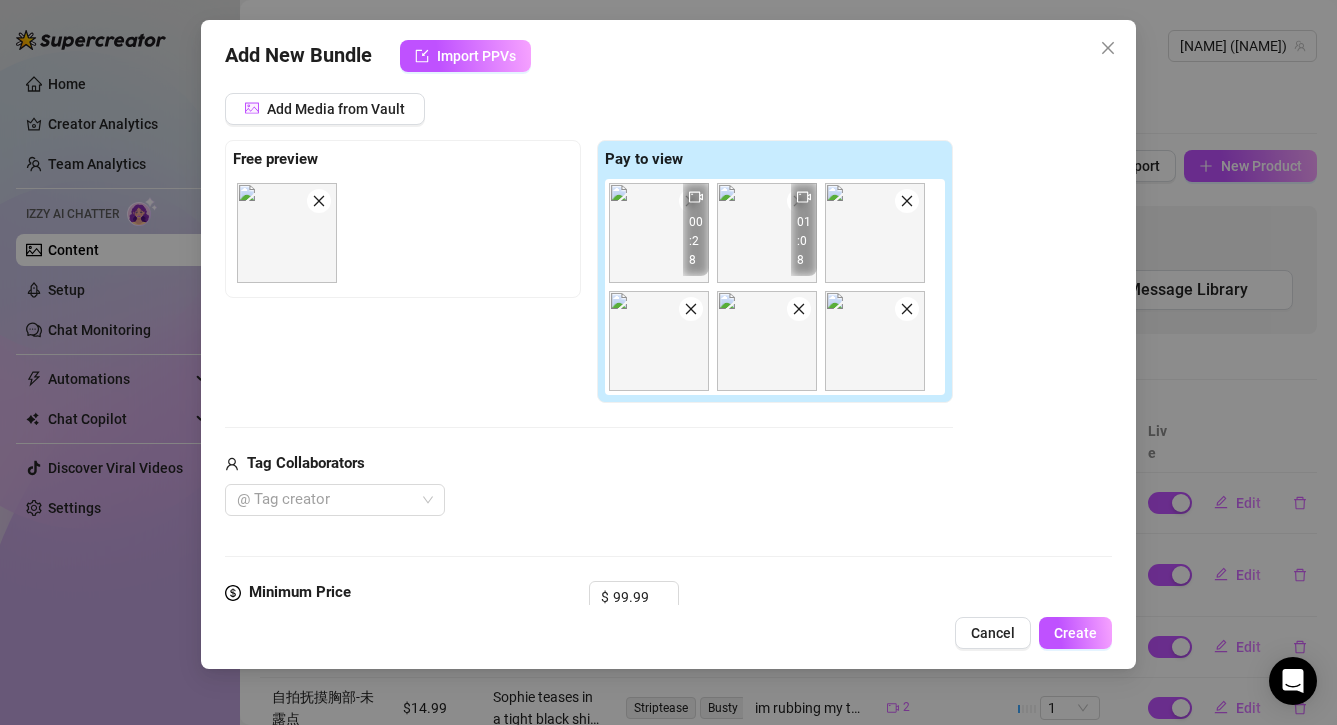 click at bounding box center (287, 233) 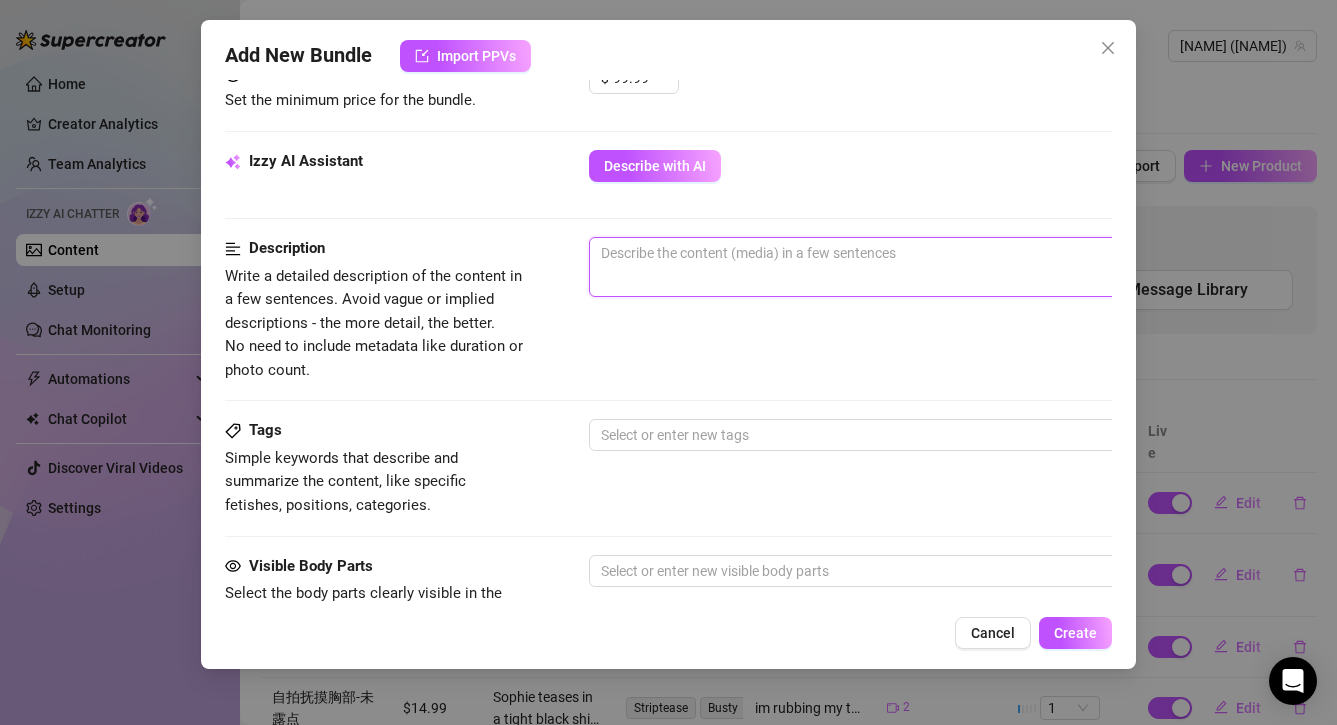 click at bounding box center (939, 267) 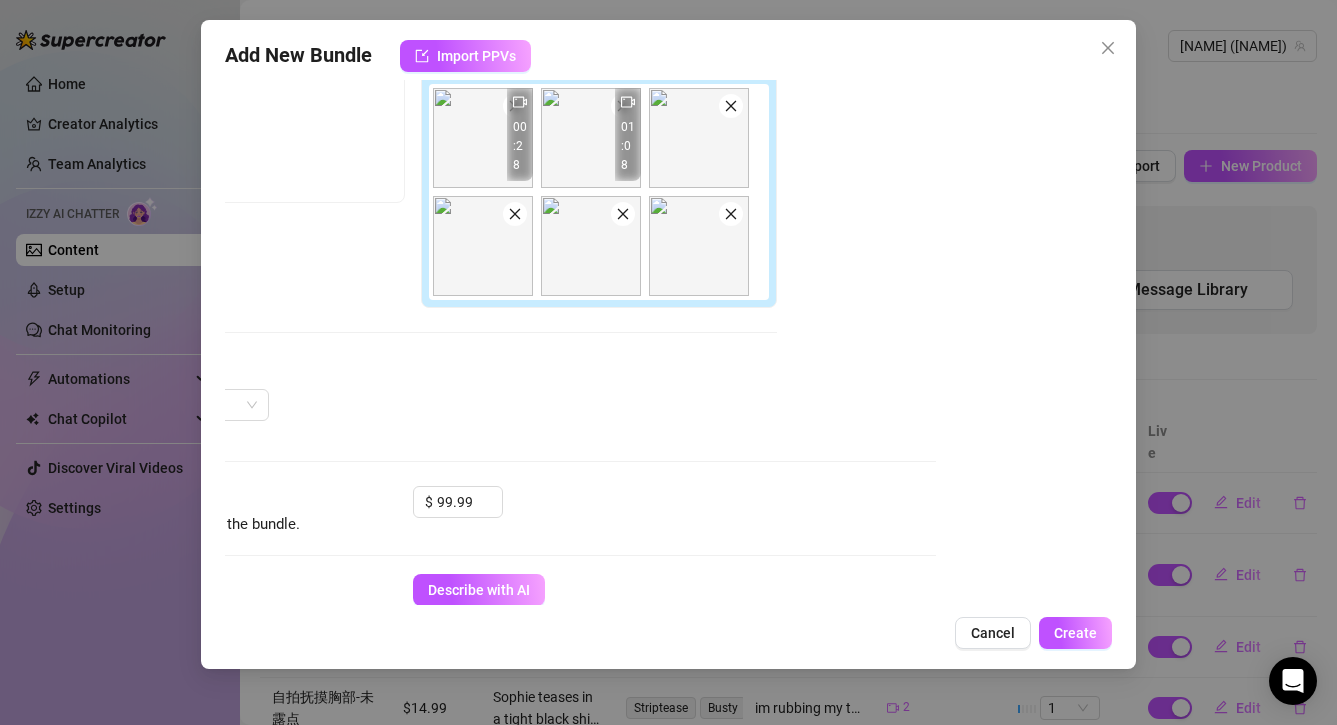scroll, scrollTop: 550, scrollLeft: 176, axis: both 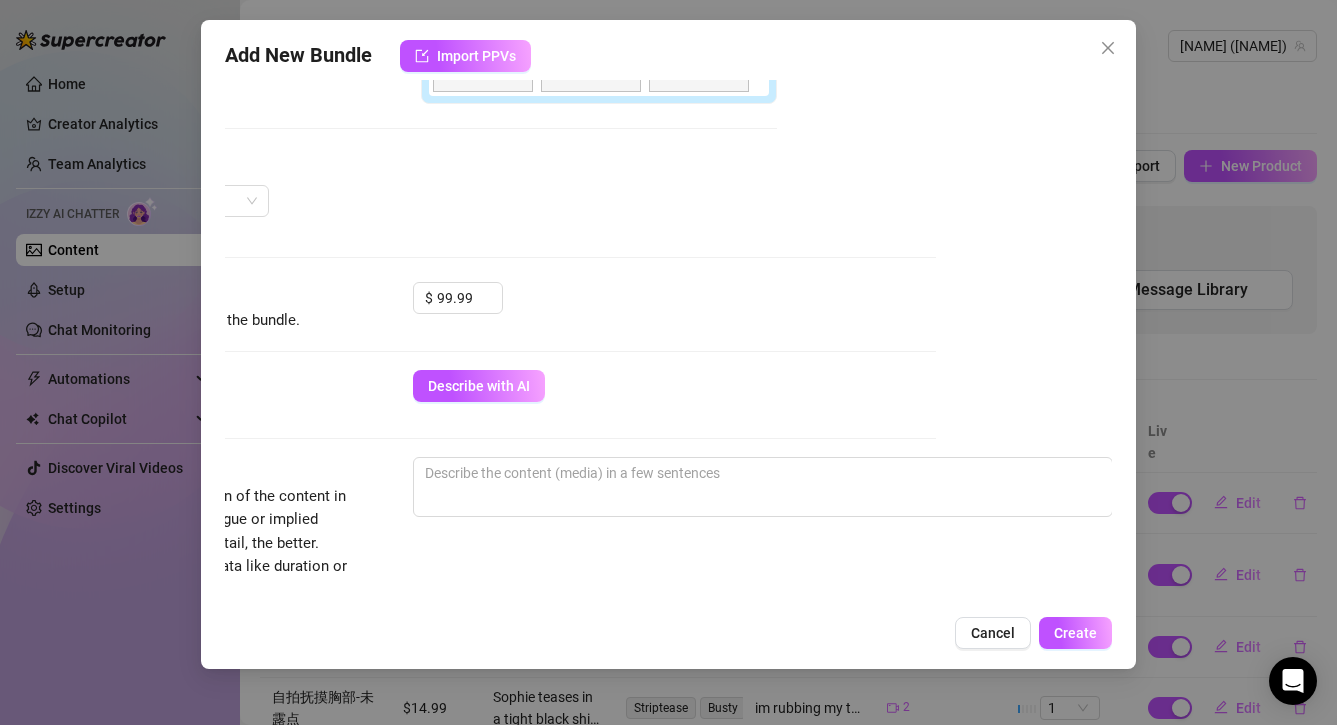 click on "Minimum Price Set the minimum price for the bundle. $ 99.99" at bounding box center (493, 326) 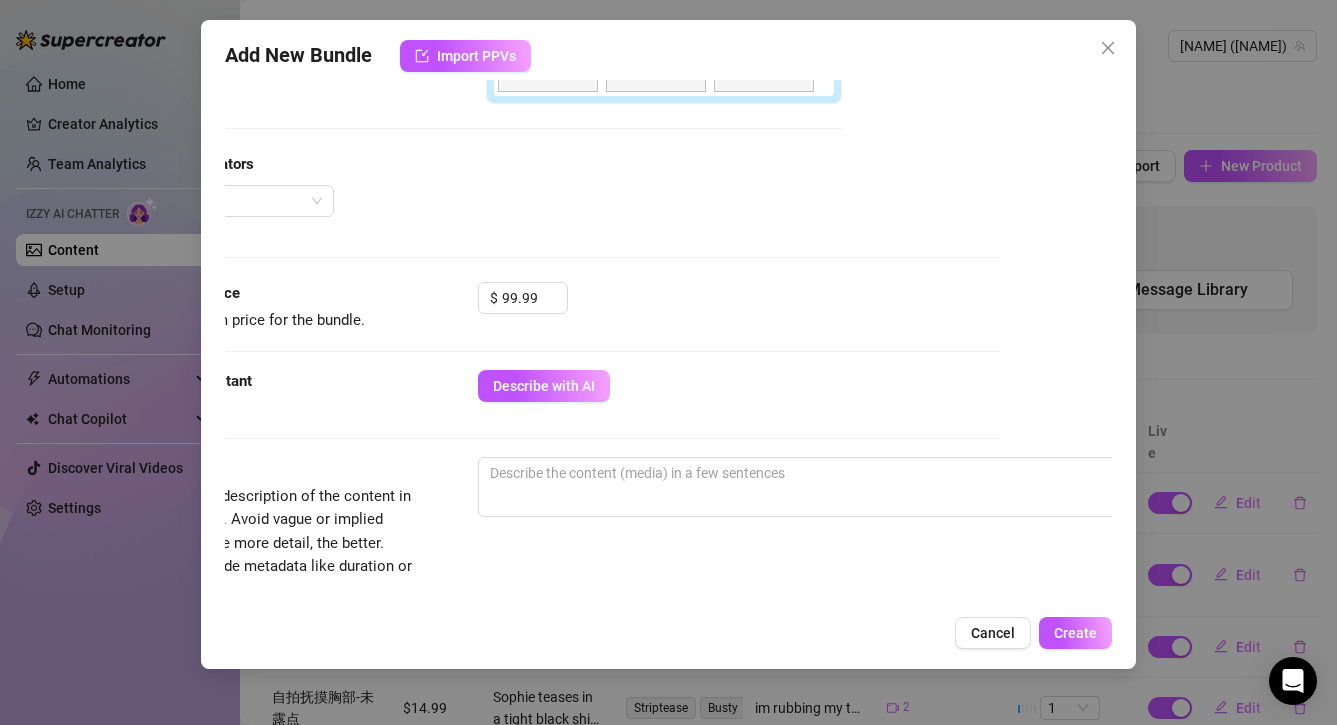 scroll, scrollTop: 550, scrollLeft: 94, axis: both 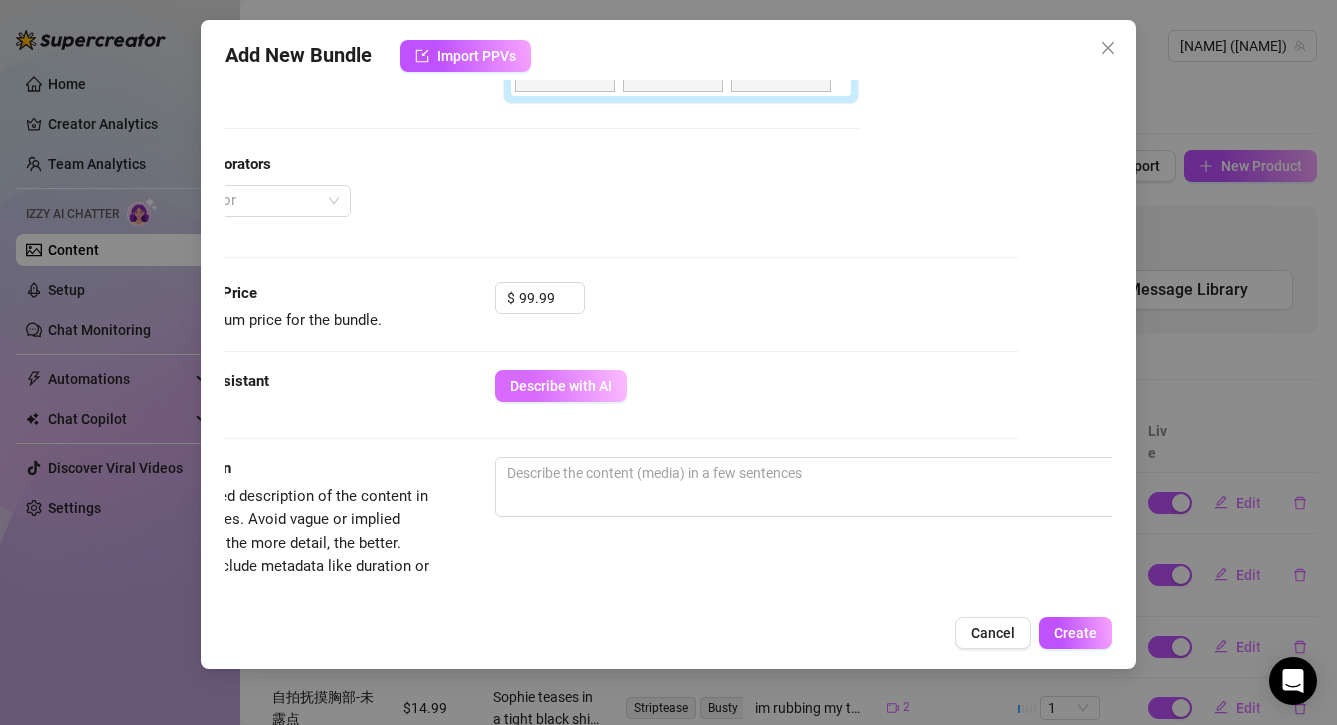 click on "Describe with AI" at bounding box center [561, 386] 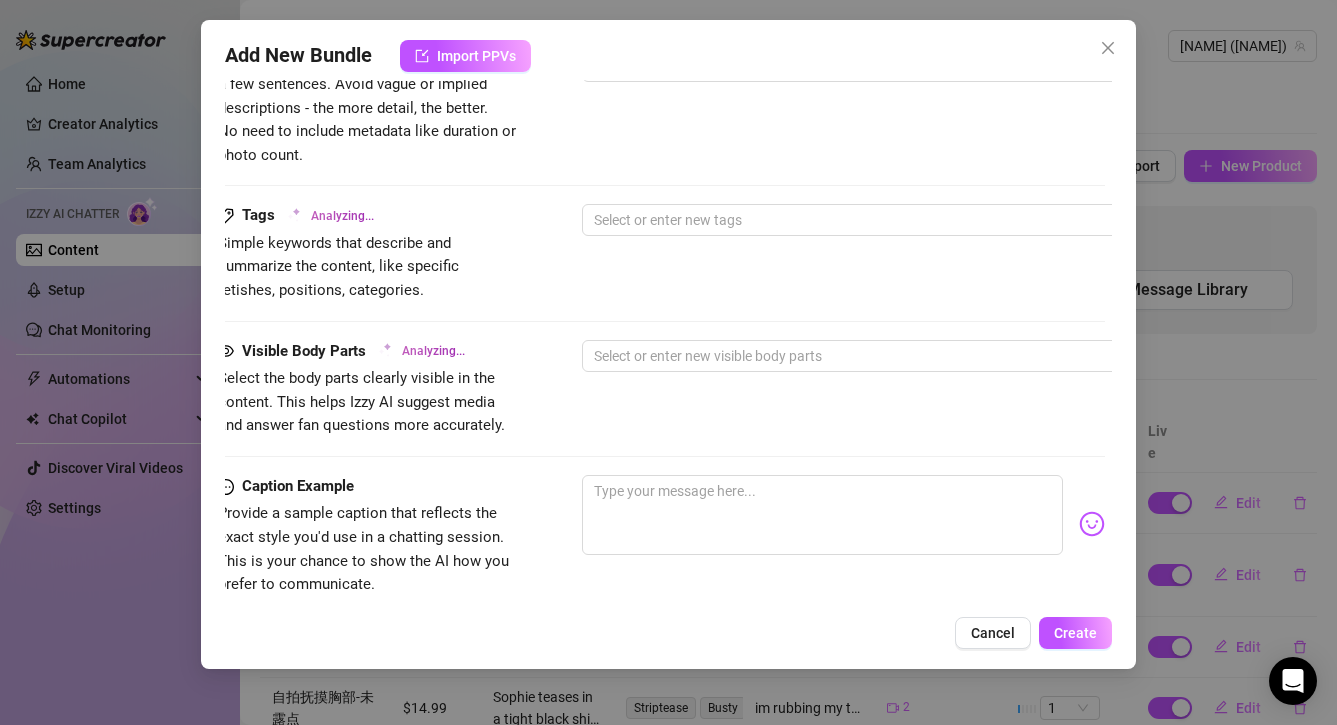 scroll, scrollTop: 1261, scrollLeft: 7, axis: both 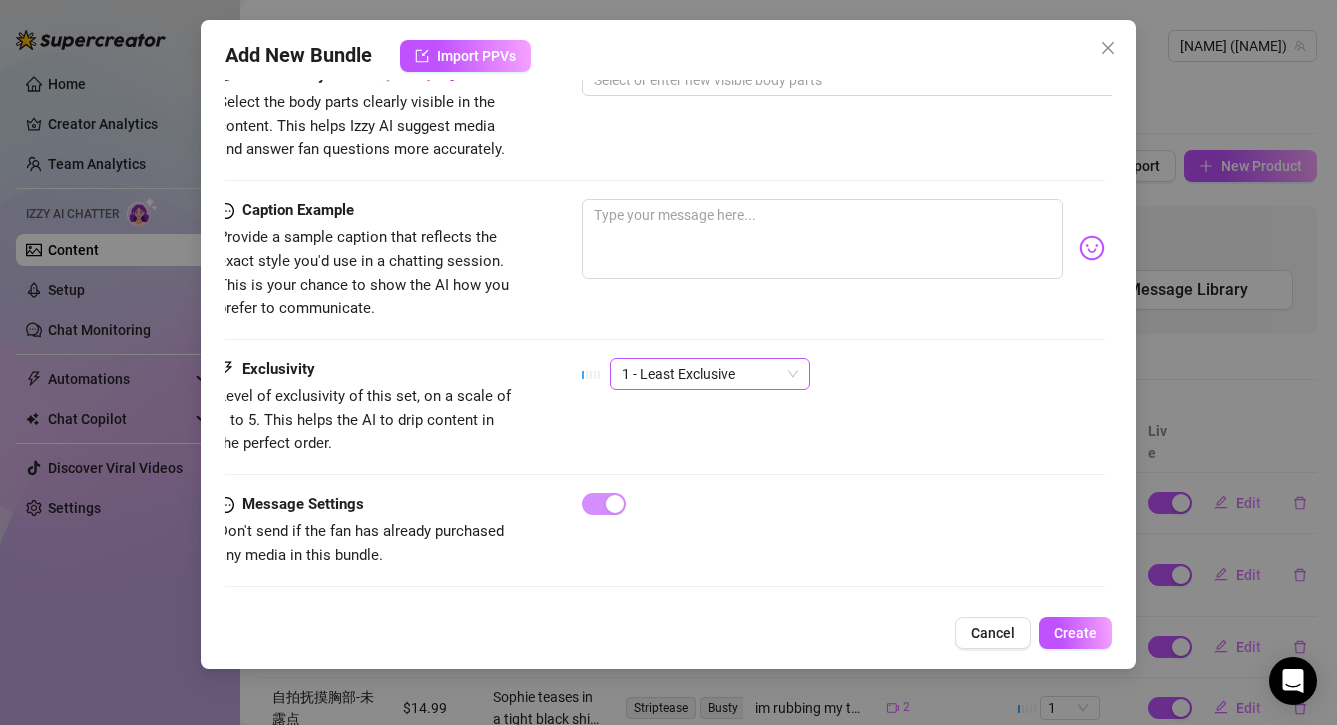 click on "1 - Least Exclusive" at bounding box center [710, 374] 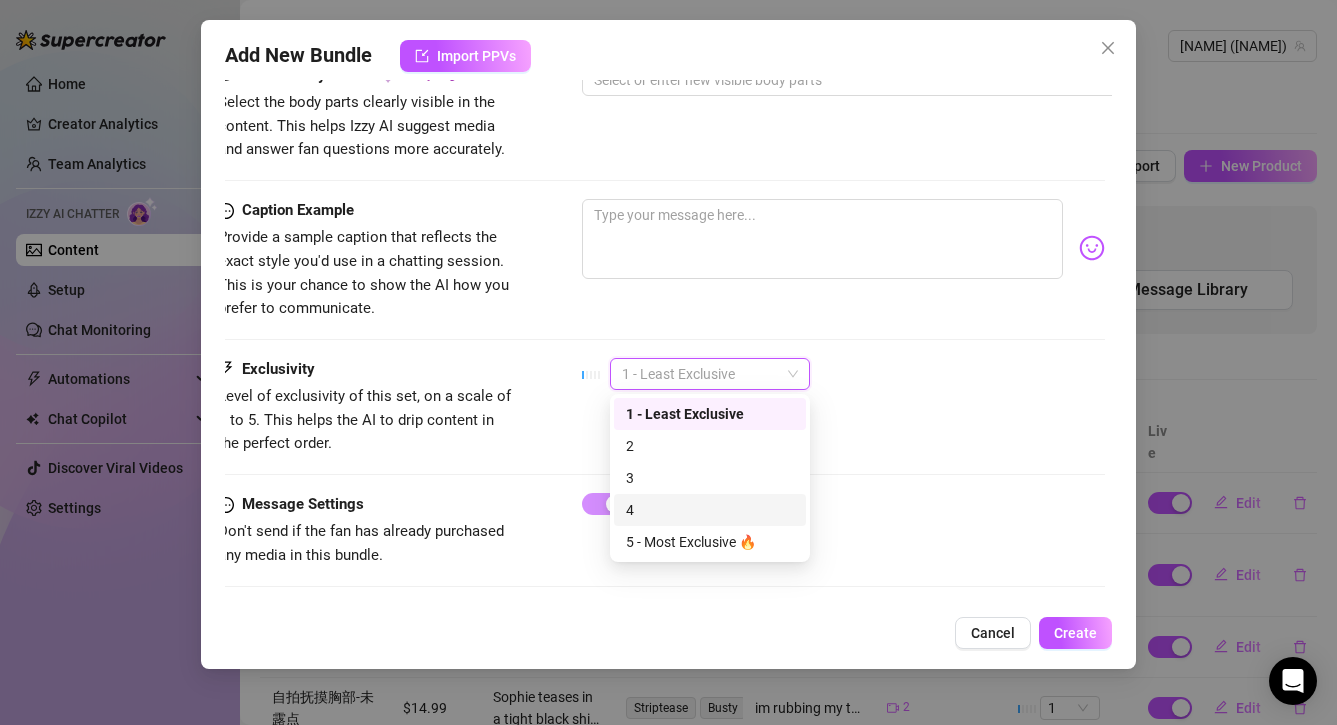 click on "4" at bounding box center (710, 510) 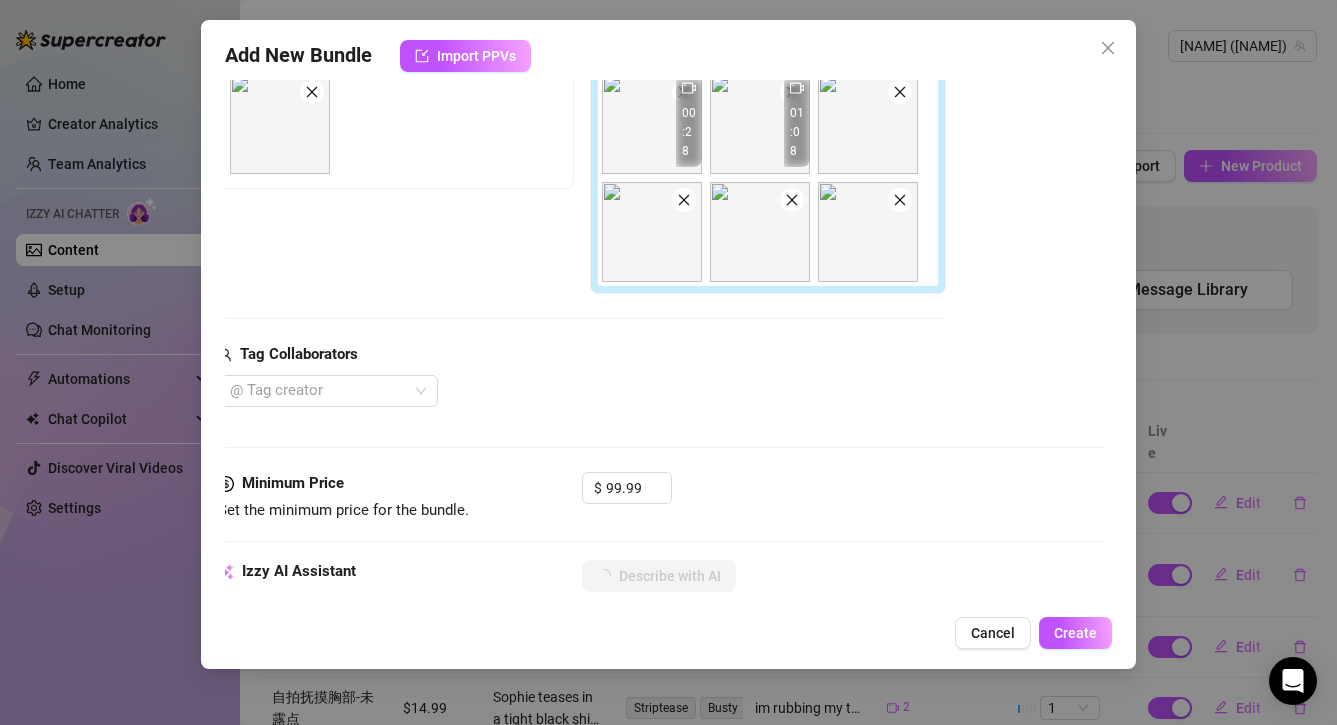 scroll, scrollTop: 227, scrollLeft: 7, axis: both 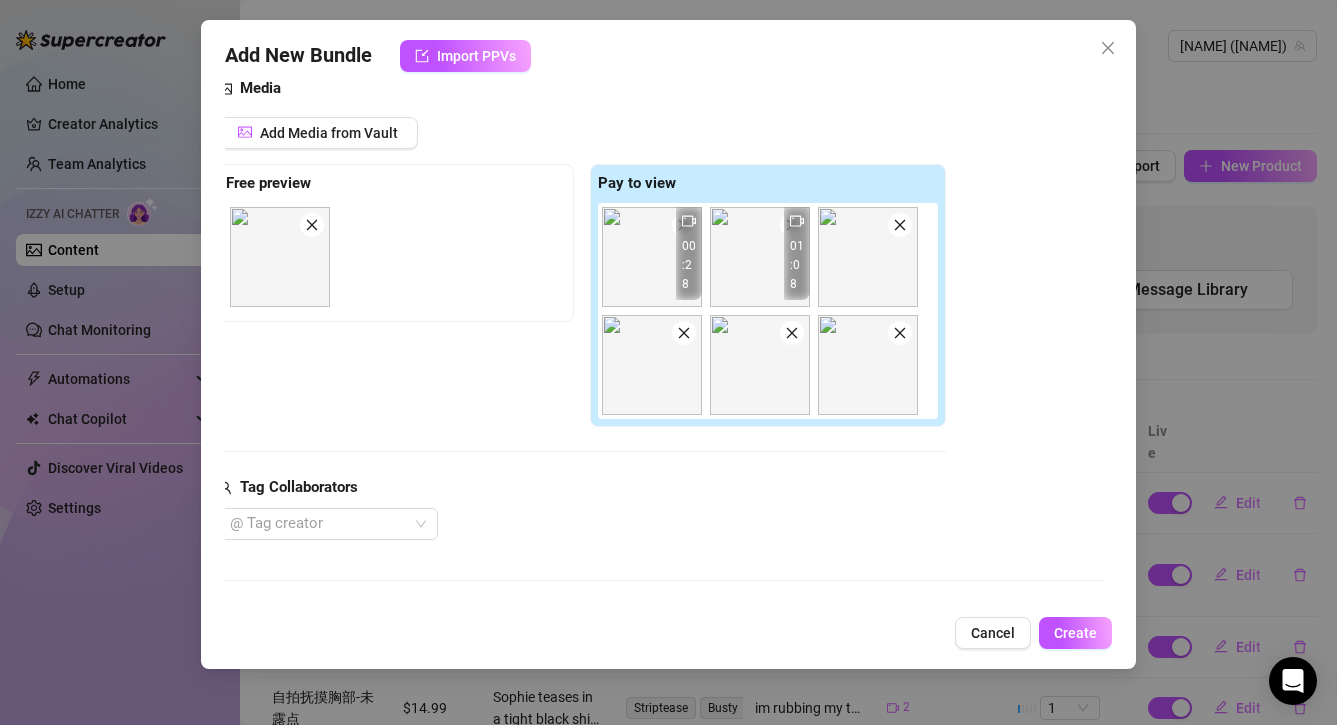 type on "Sophie" 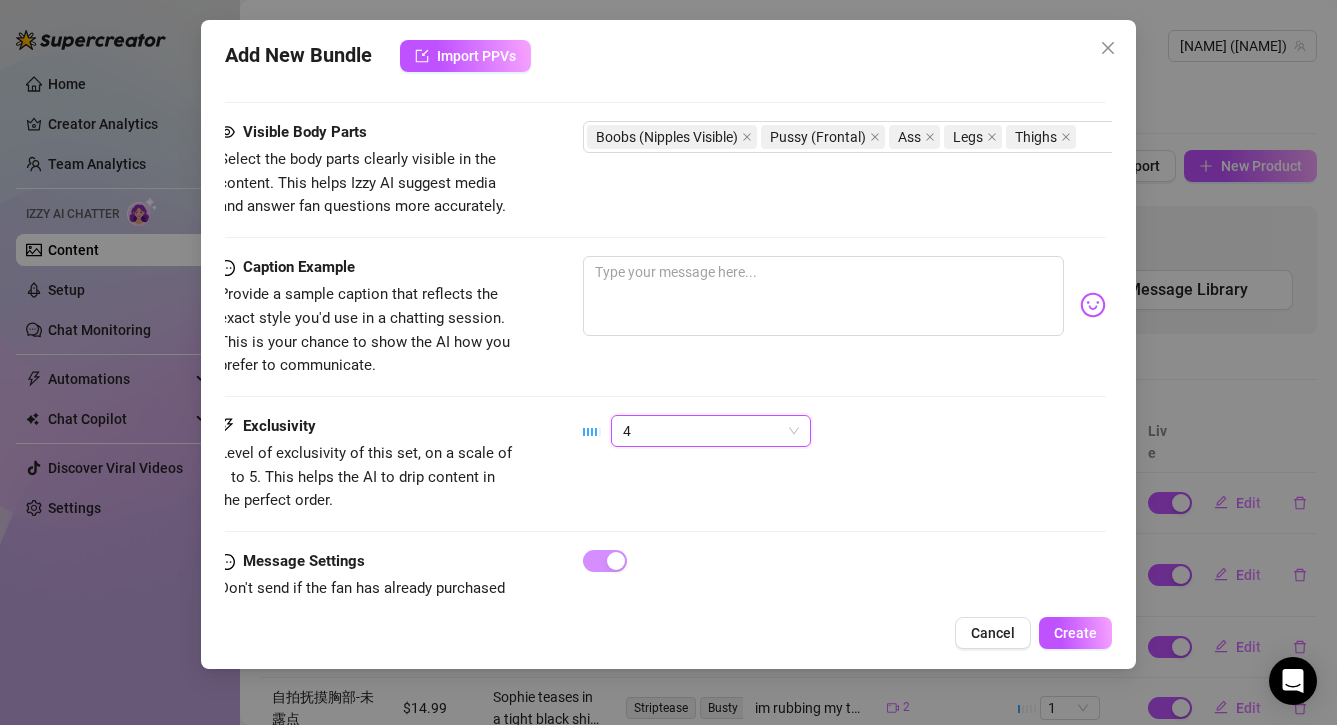 scroll, scrollTop: 1261, scrollLeft: 6, axis: both 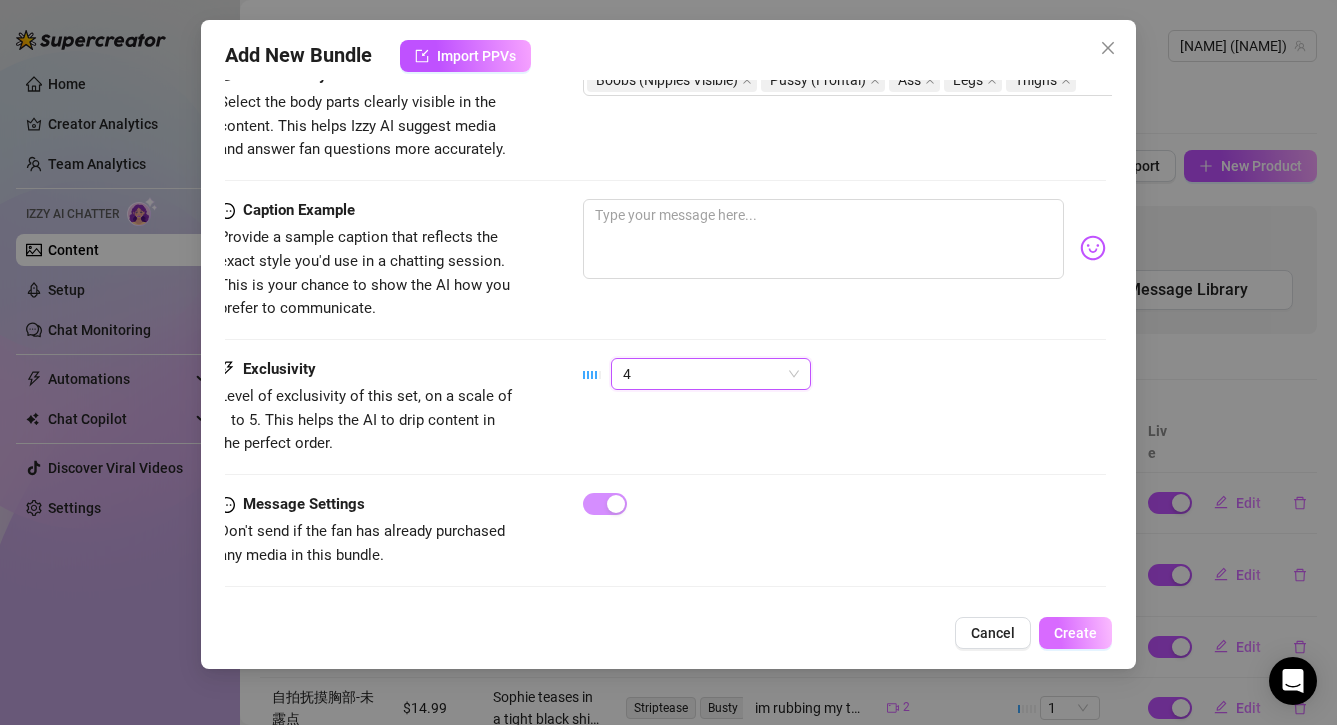 click on "Create" at bounding box center (1075, 633) 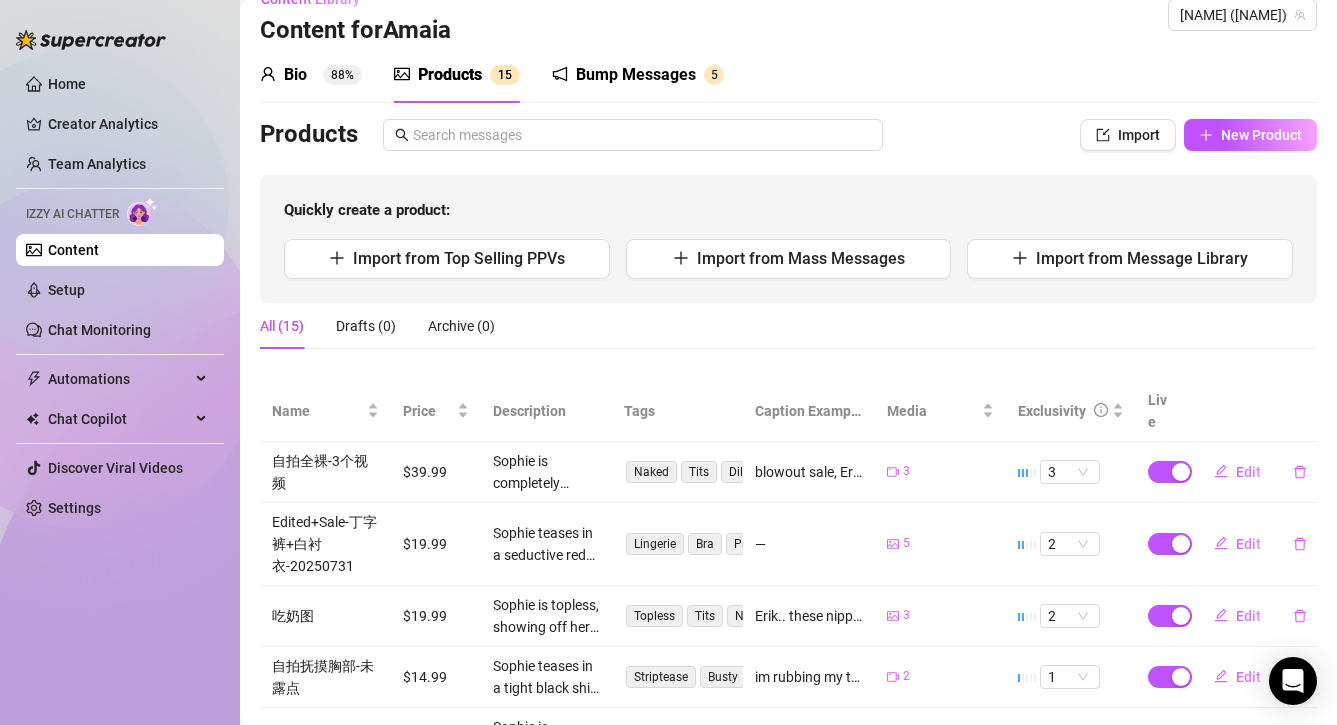 scroll, scrollTop: 0, scrollLeft: 0, axis: both 